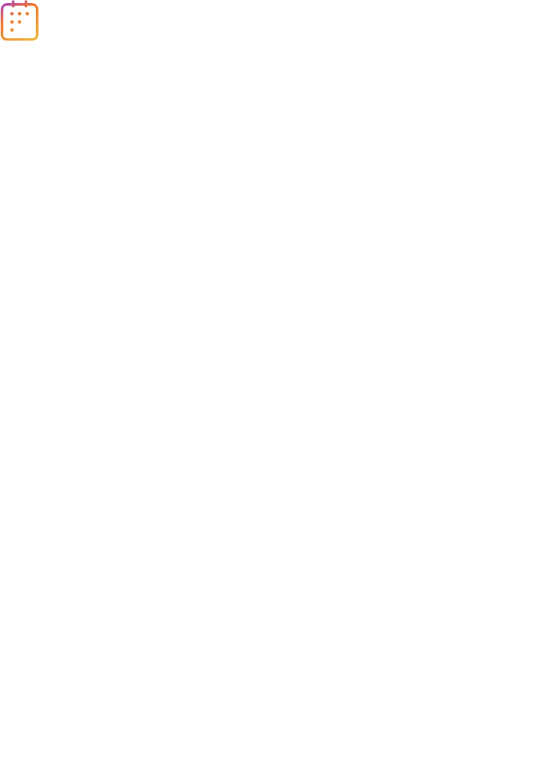 scroll, scrollTop: 0, scrollLeft: 0, axis: both 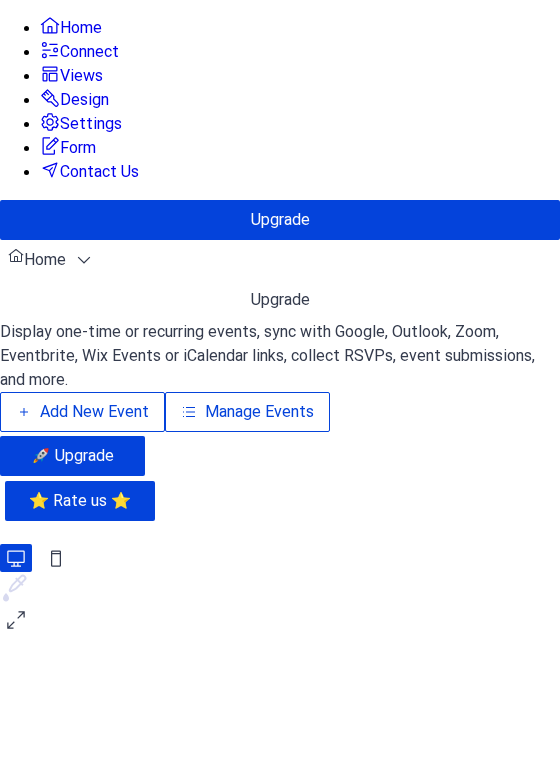 click on "Manage Events" at bounding box center [259, 412] 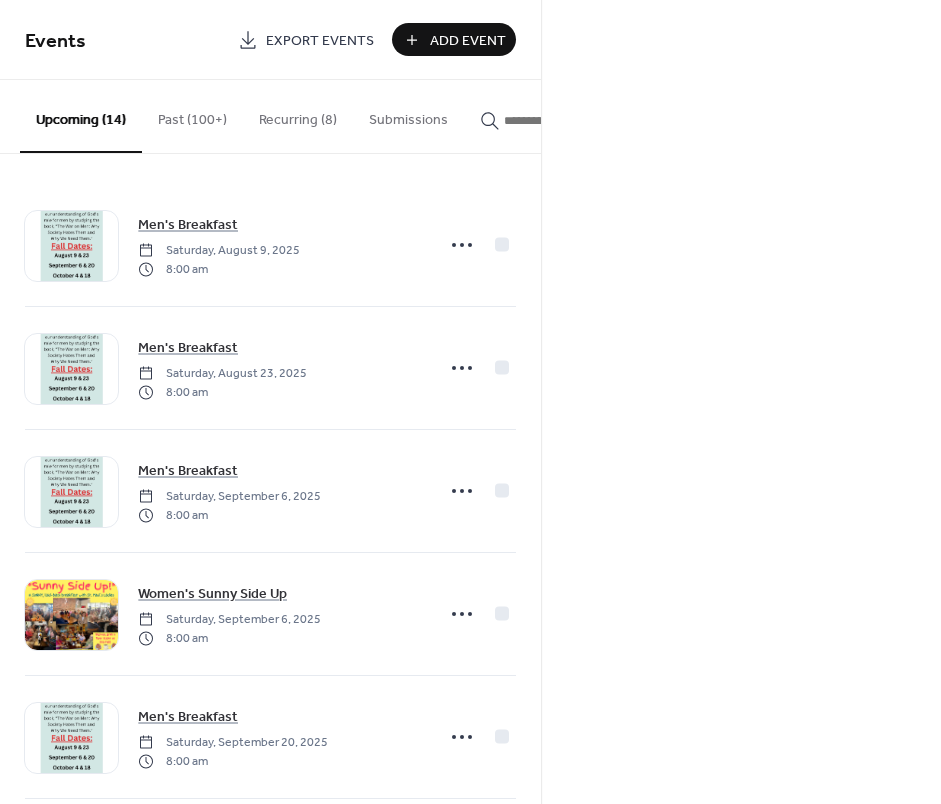 scroll, scrollTop: 0, scrollLeft: 0, axis: both 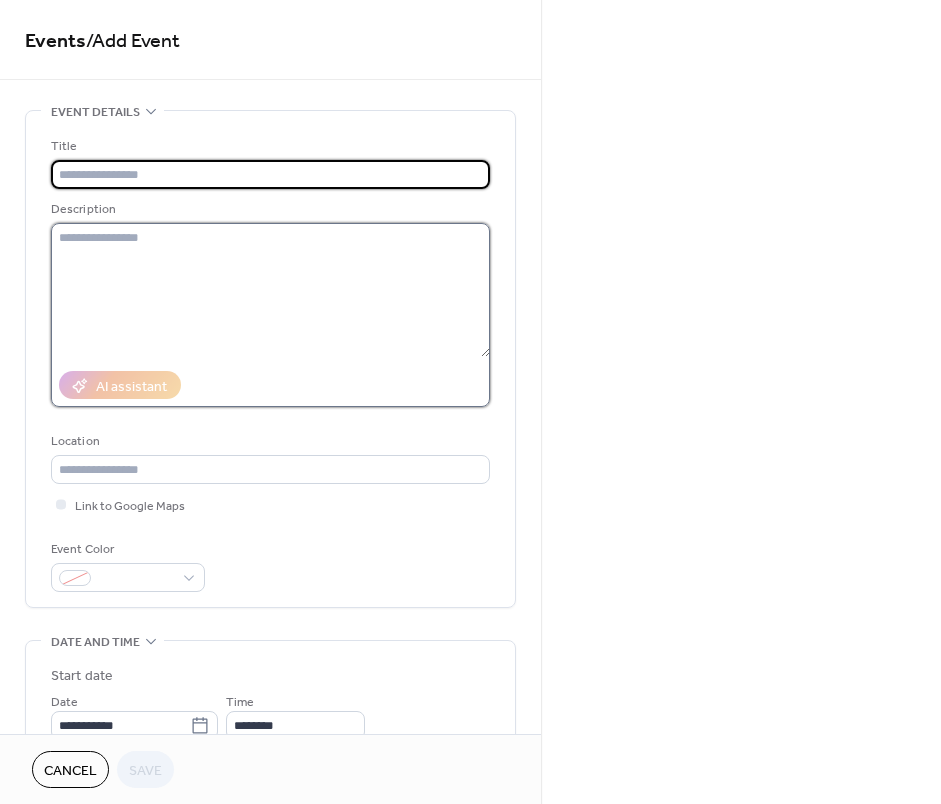 click at bounding box center [270, 290] 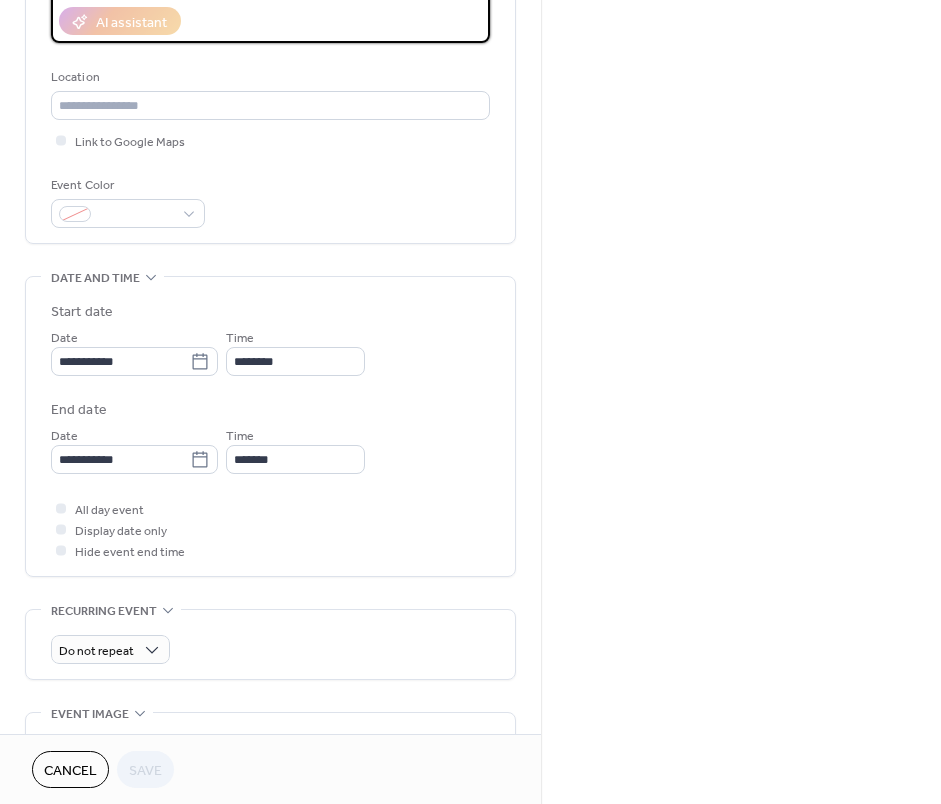 scroll, scrollTop: 300, scrollLeft: 0, axis: vertical 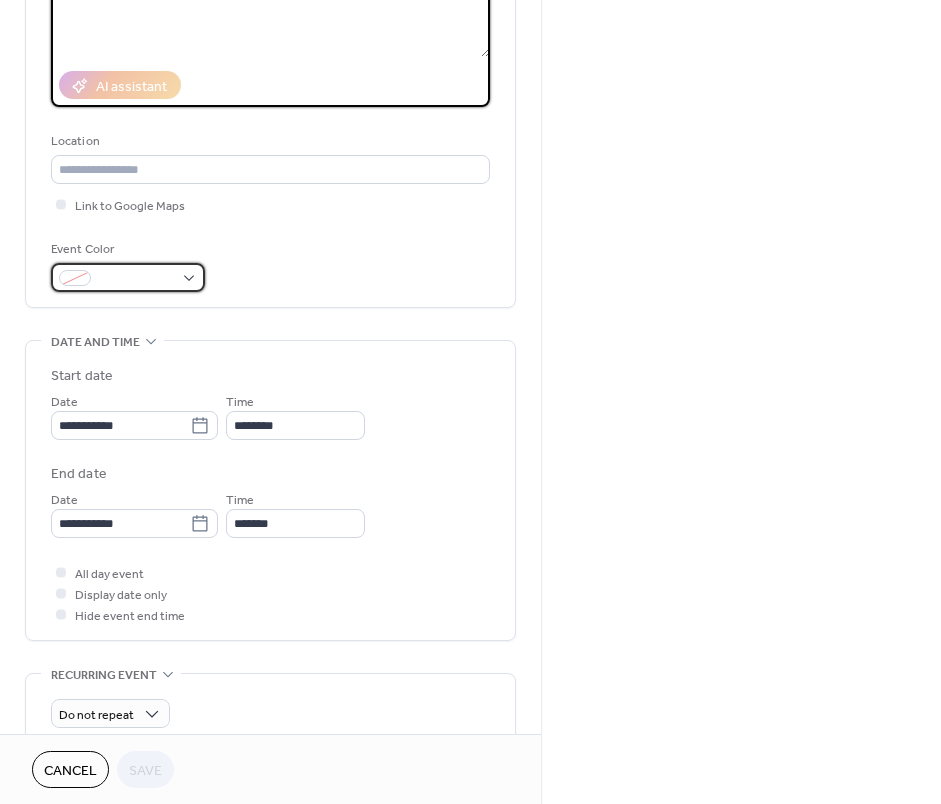 click at bounding box center (136, 279) 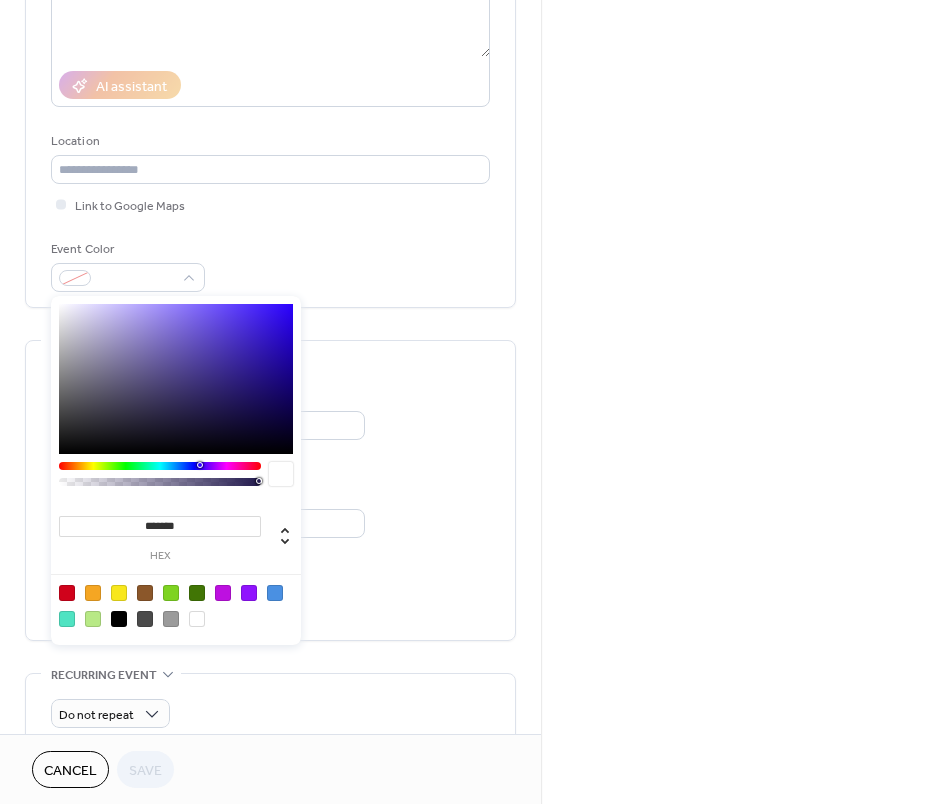 drag, startPoint x: 187, startPoint y: 526, endPoint x: 82, endPoint y: 528, distance: 105.01904 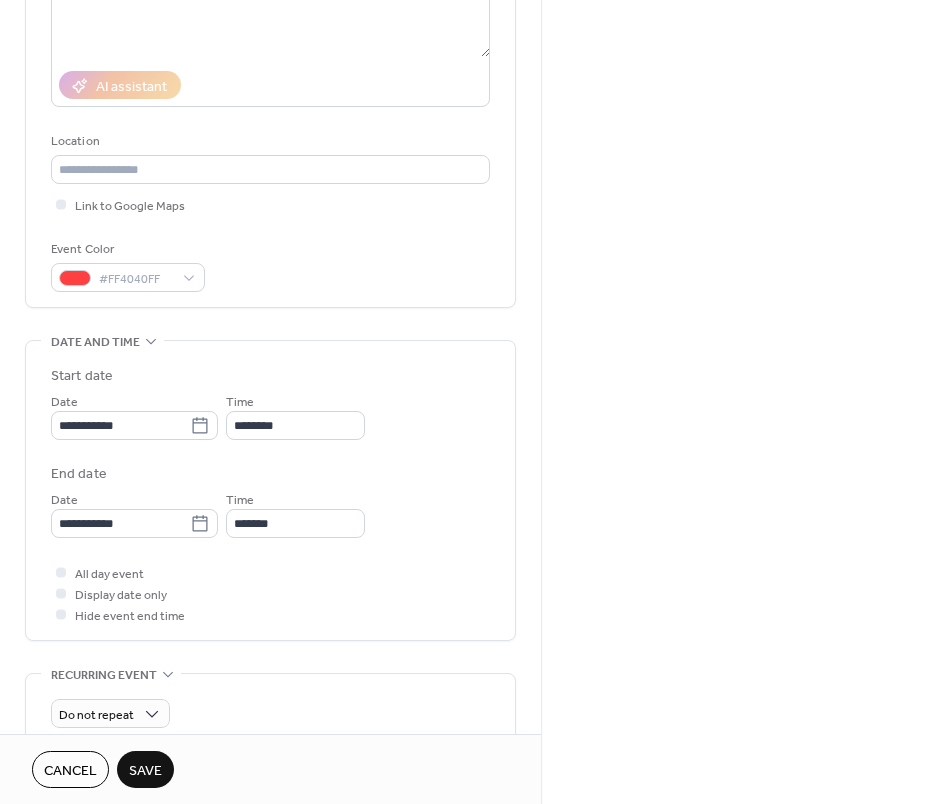 click on "Save" at bounding box center [145, 771] 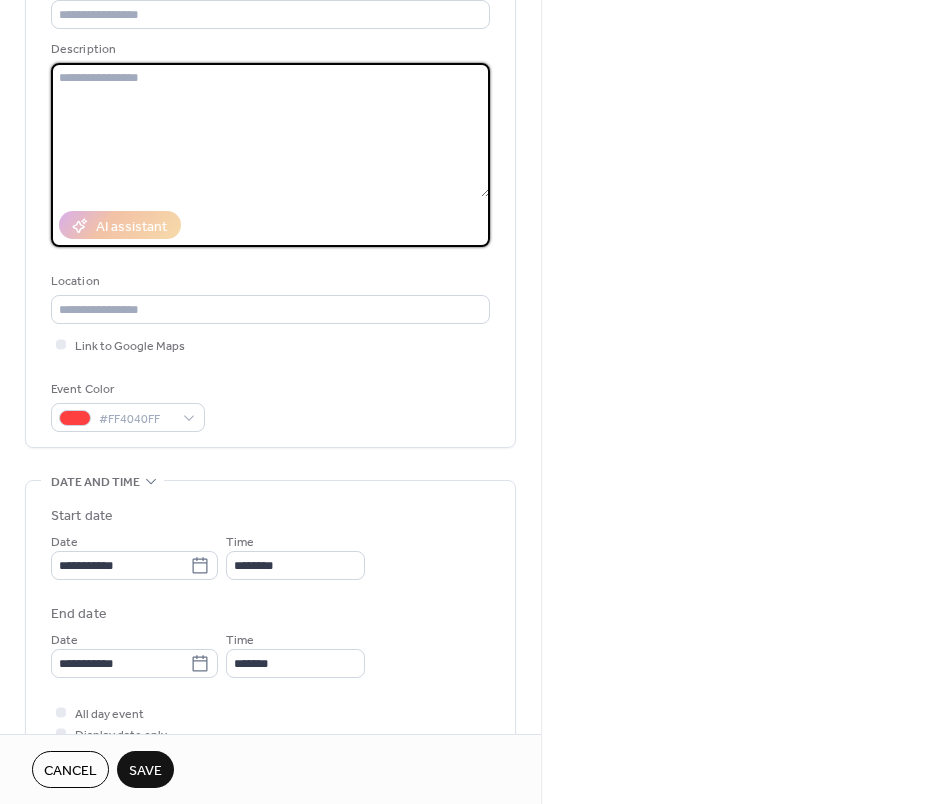 click at bounding box center (270, 130) 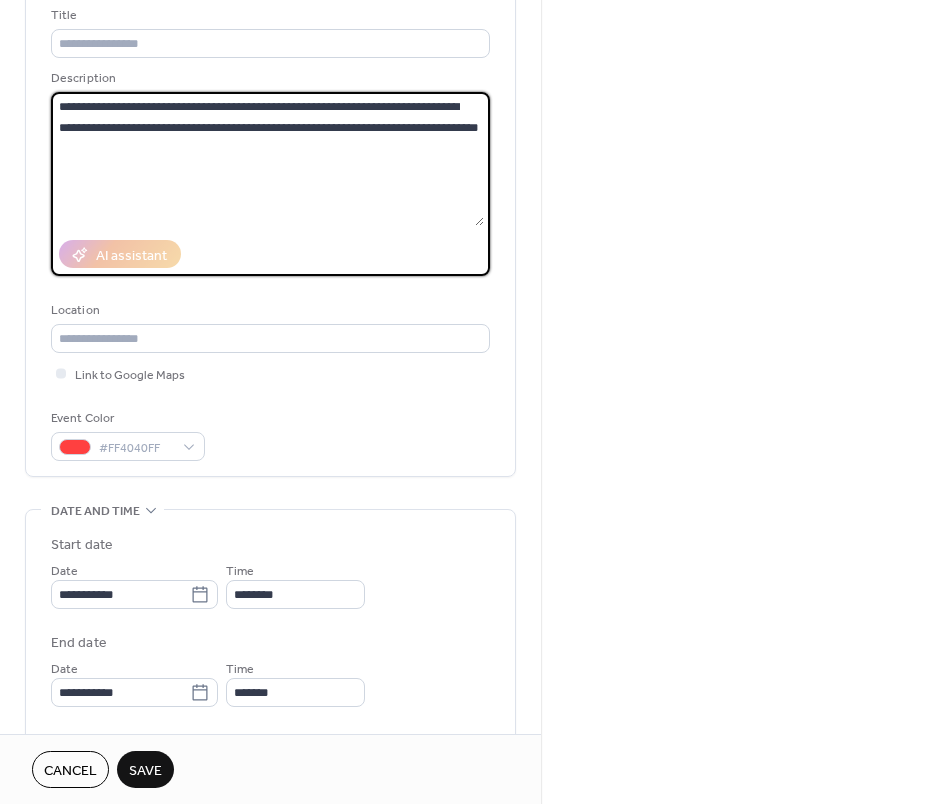 scroll, scrollTop: 0, scrollLeft: 0, axis: both 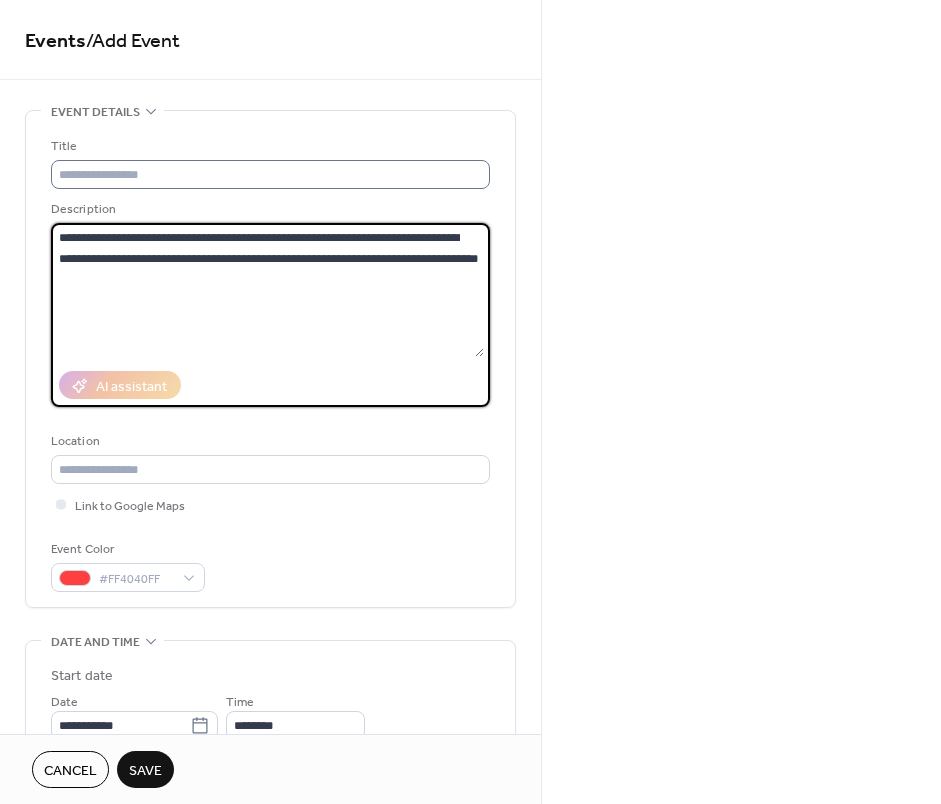 type on "**********" 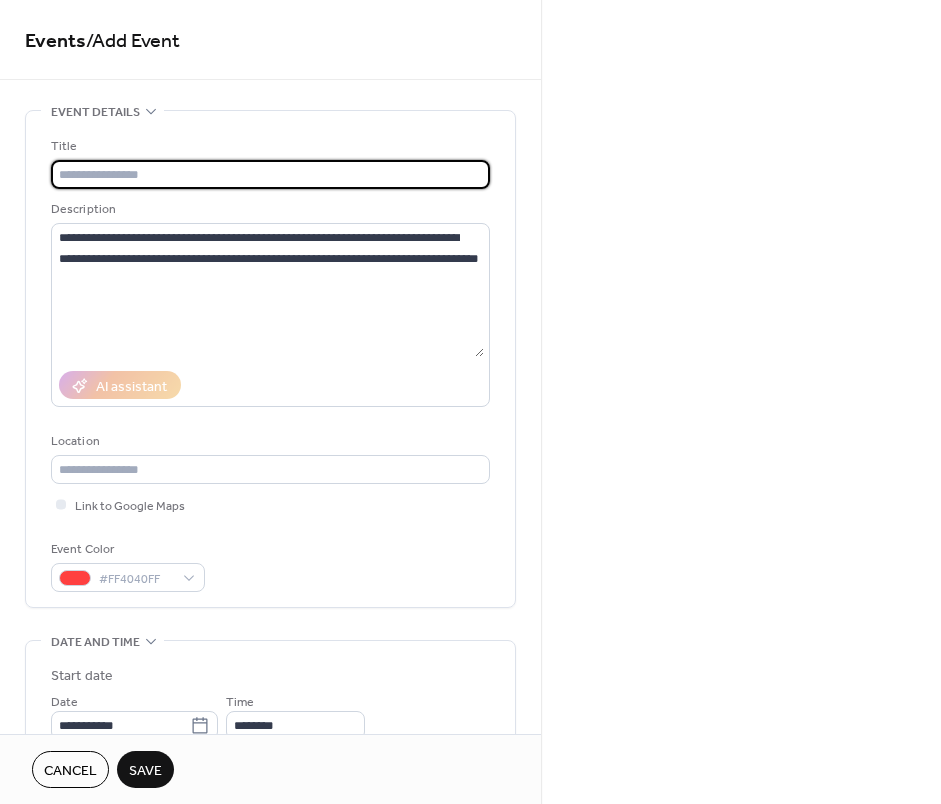 click at bounding box center [270, 174] 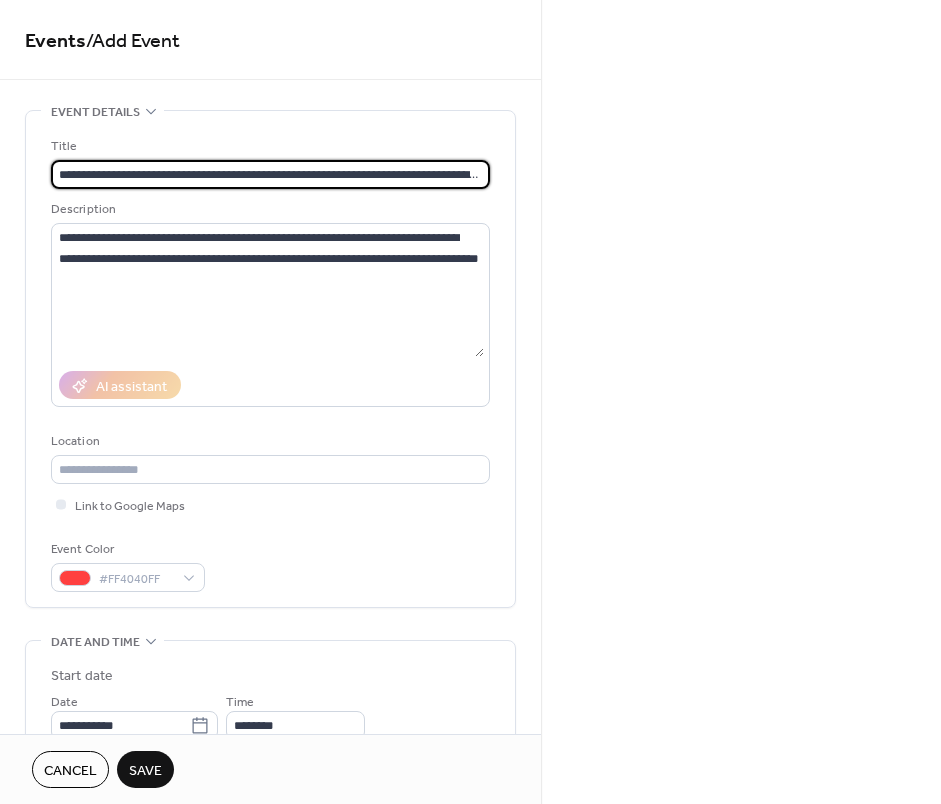 scroll, scrollTop: 0, scrollLeft: 456, axis: horizontal 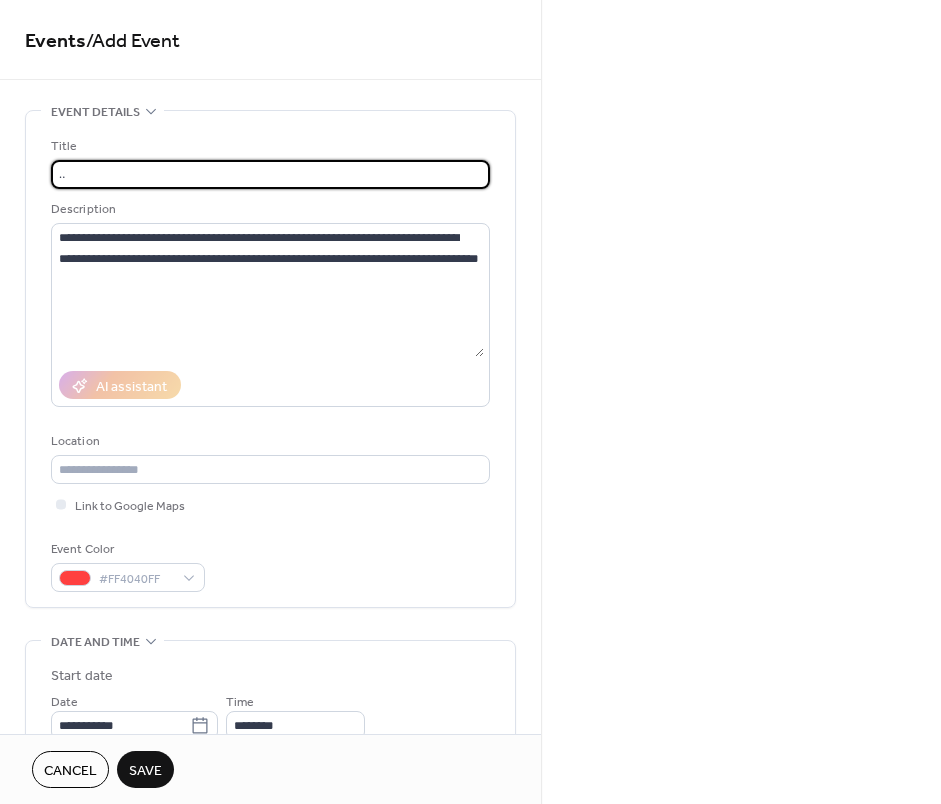 drag, startPoint x: 80, startPoint y: 175, endPoint x: 518, endPoint y: 187, distance: 438.16437 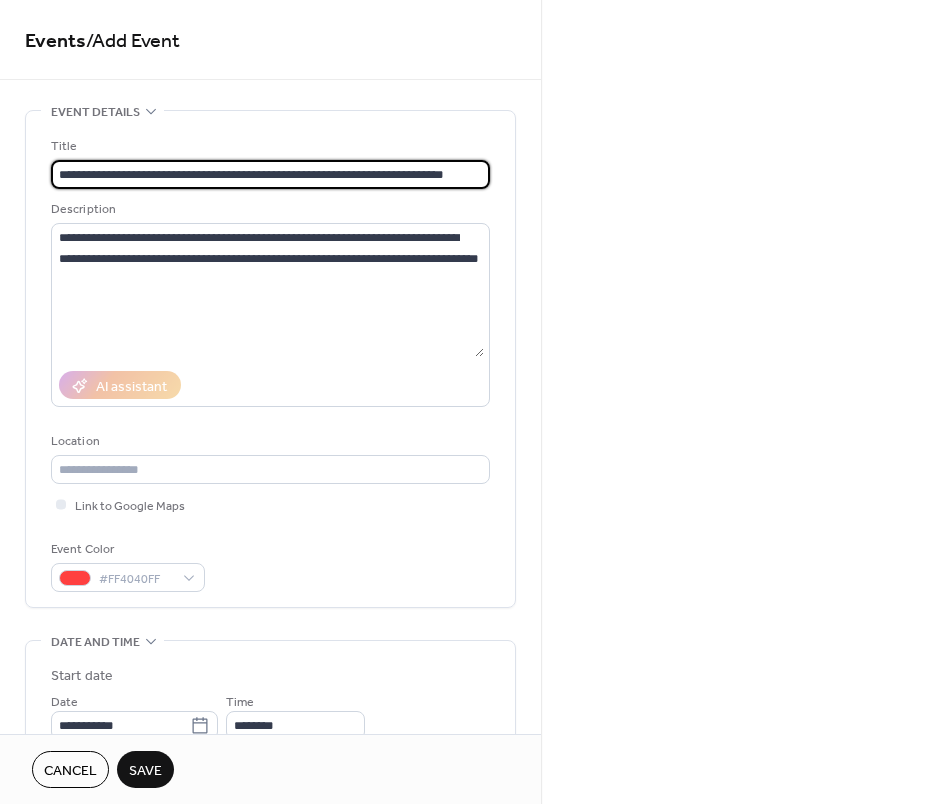 scroll, scrollTop: 1, scrollLeft: 0, axis: vertical 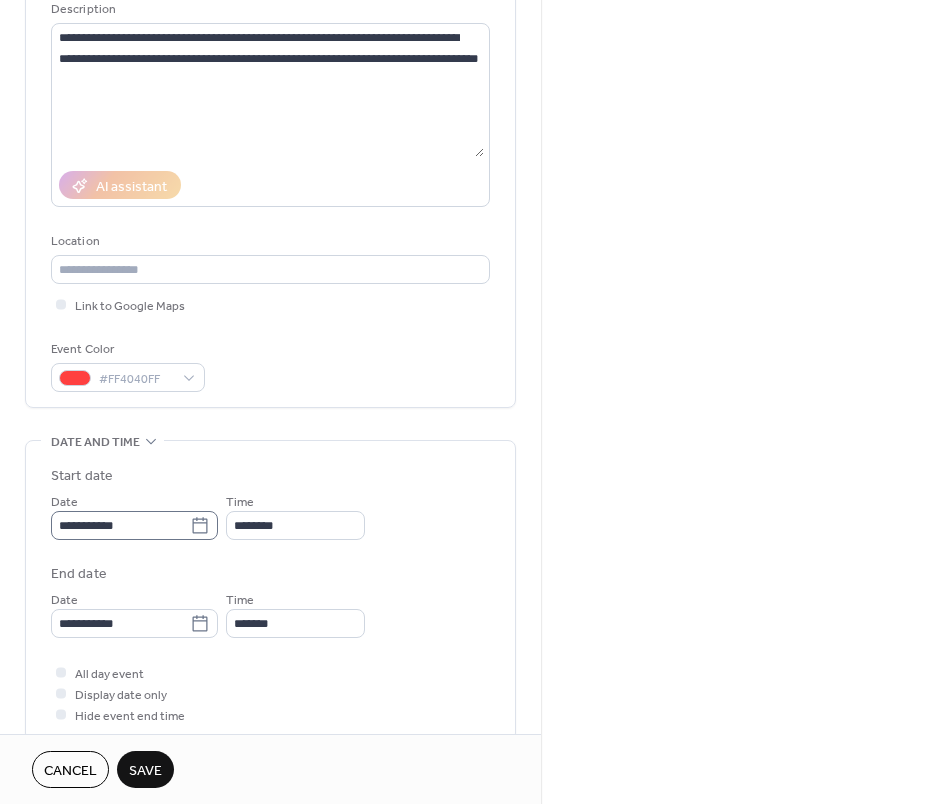 type on "**********" 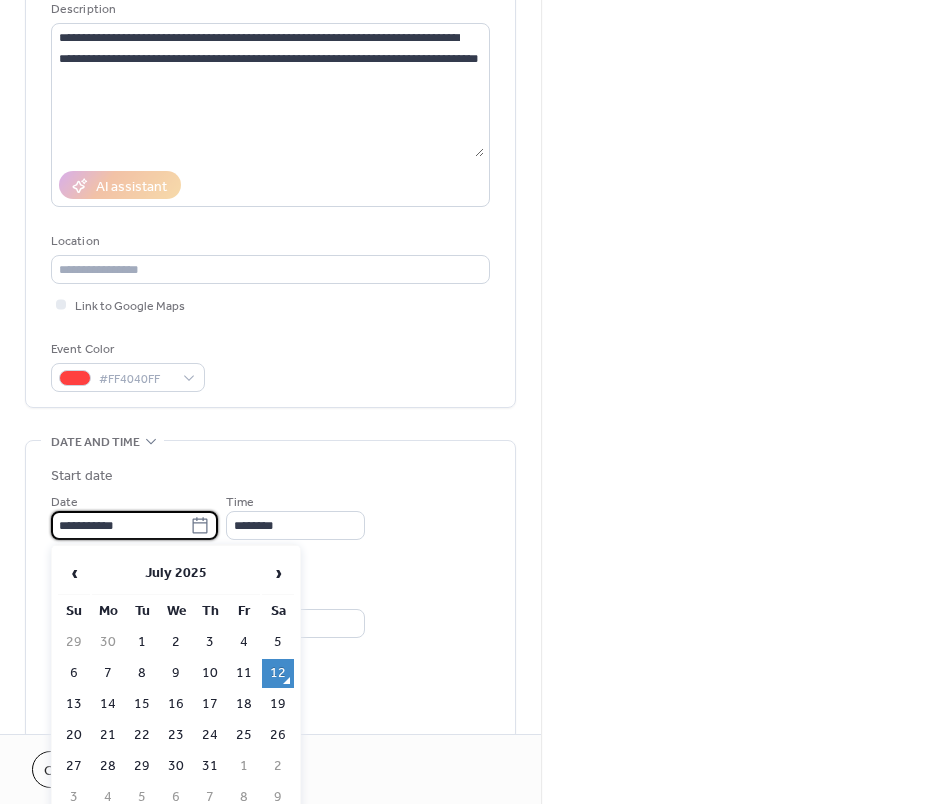 scroll, scrollTop: 0, scrollLeft: 0, axis: both 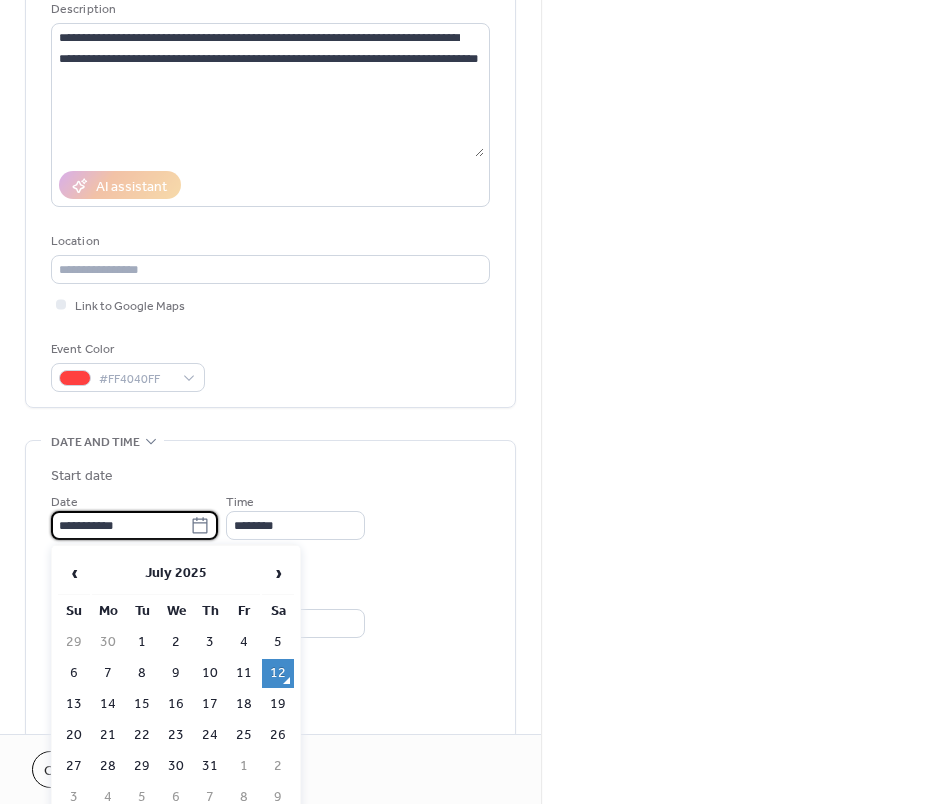 click on "**********" at bounding box center [120, 525] 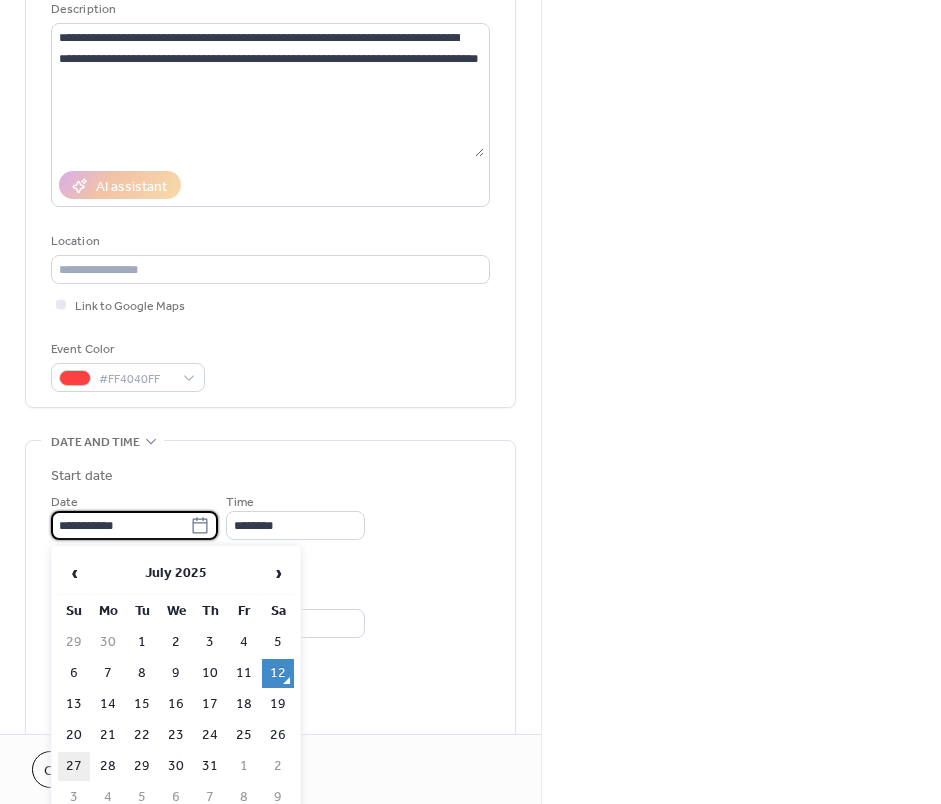 click on "27" at bounding box center [74, 766] 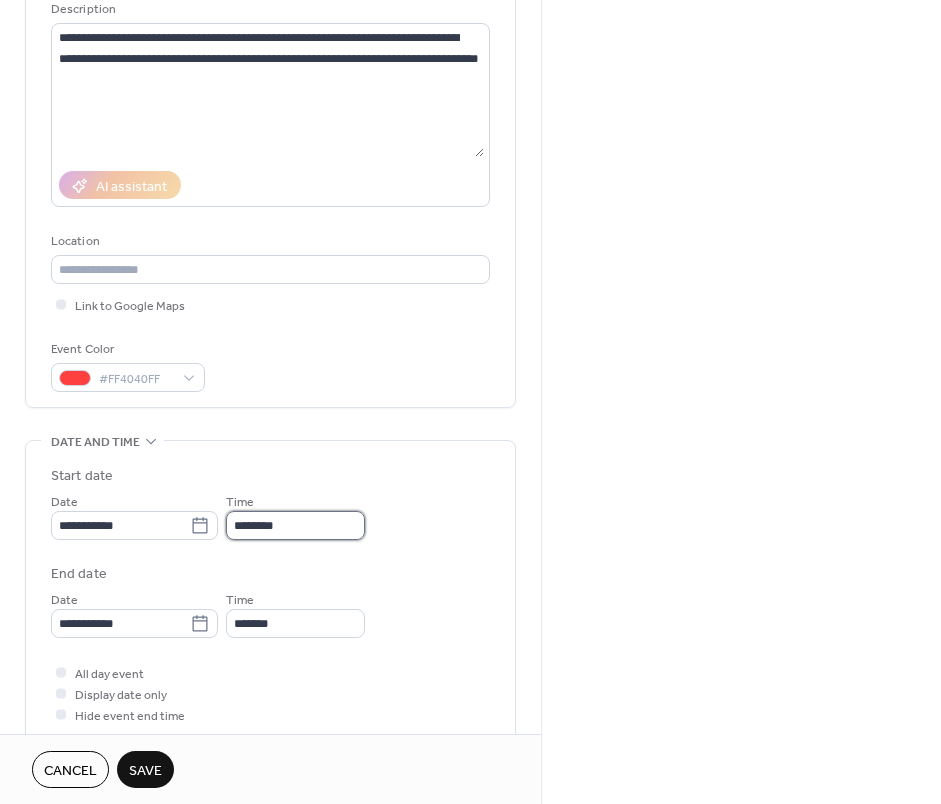 click on "********" at bounding box center (295, 525) 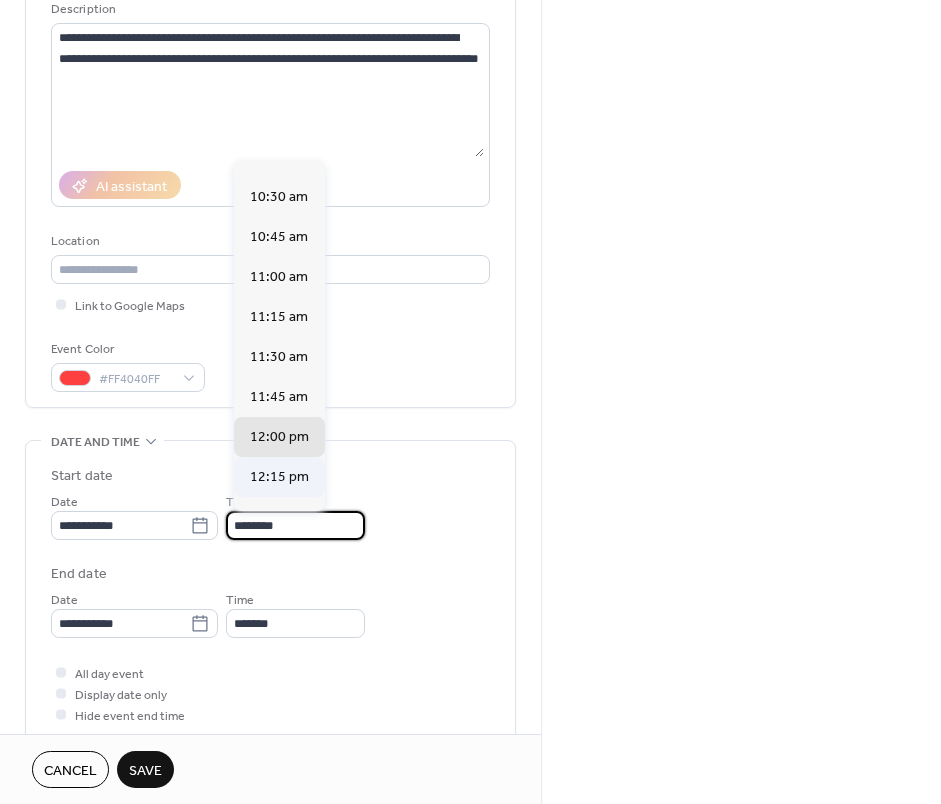 scroll, scrollTop: 1668, scrollLeft: 0, axis: vertical 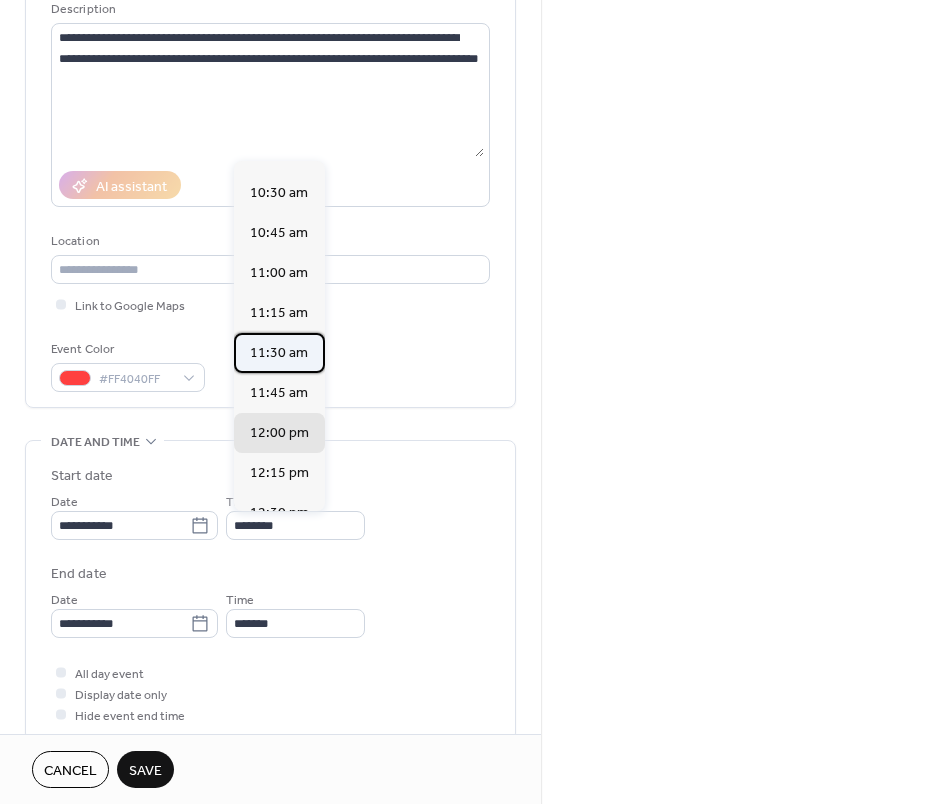click on "11:30 am" at bounding box center [279, 353] 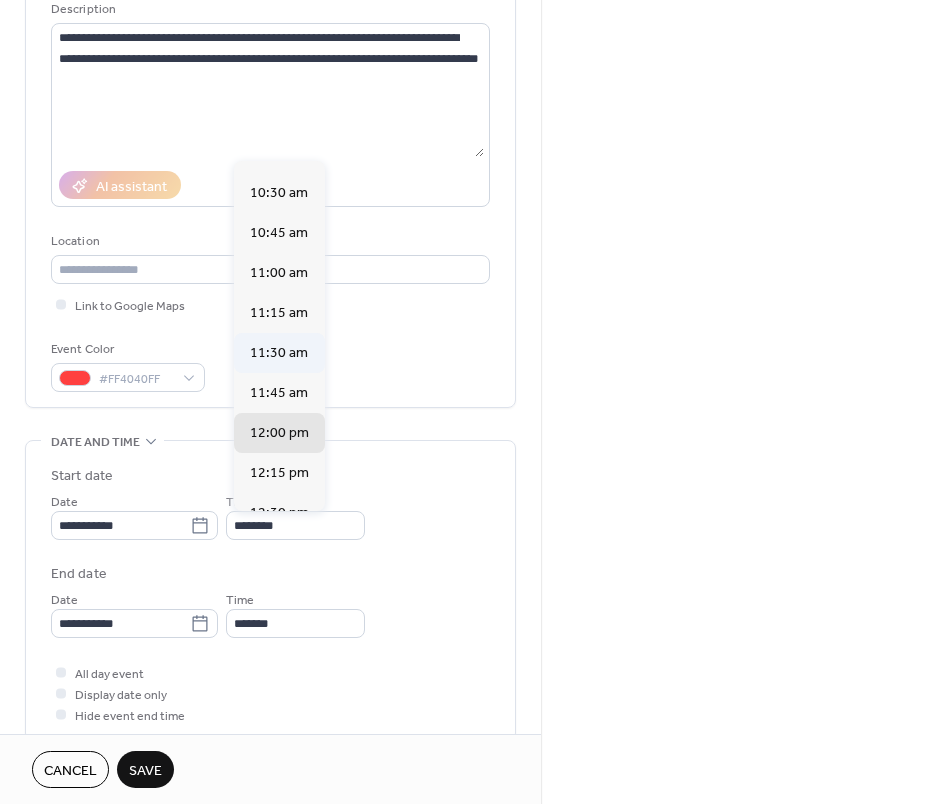 type on "********" 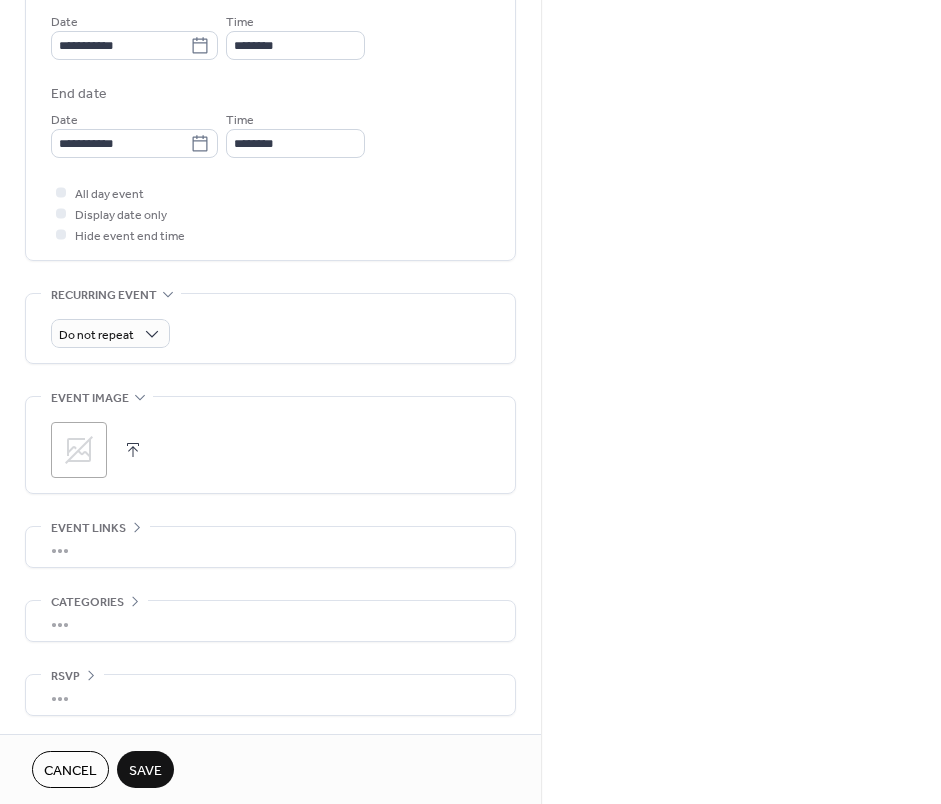 scroll, scrollTop: 682, scrollLeft: 0, axis: vertical 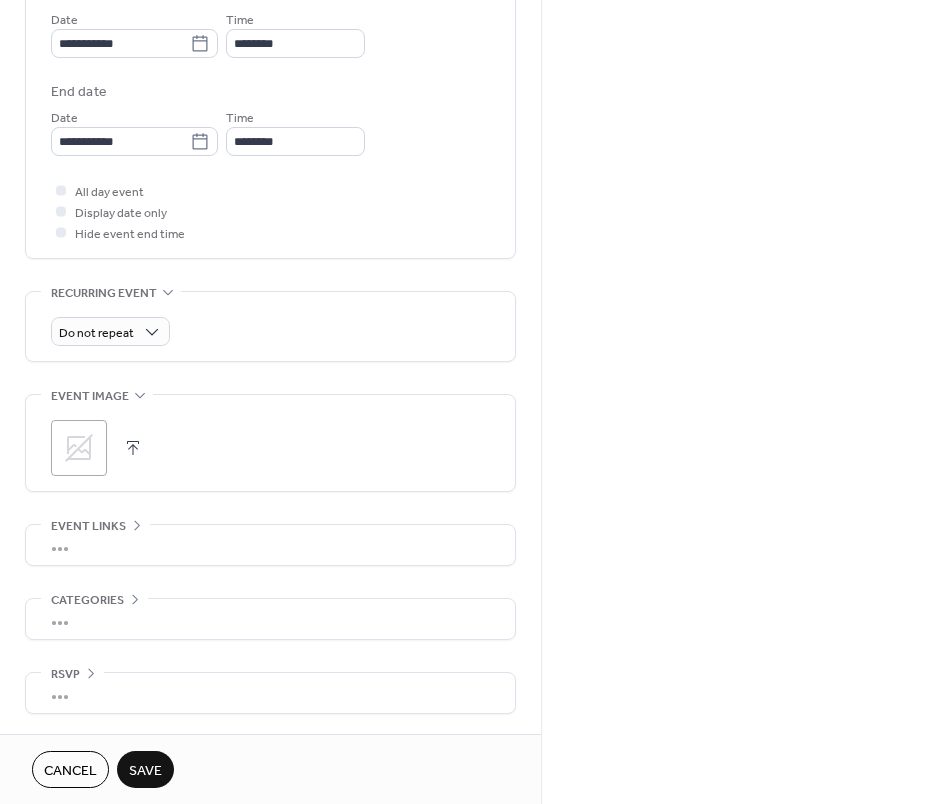 click on "•••" at bounding box center (270, 545) 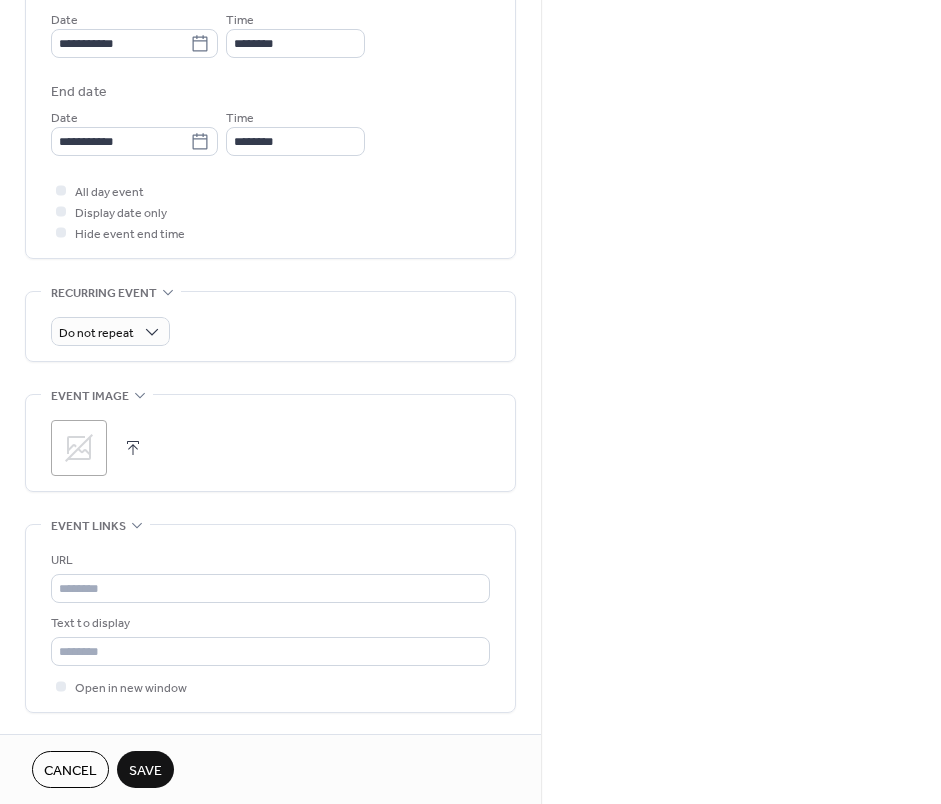 scroll, scrollTop: 682, scrollLeft: 0, axis: vertical 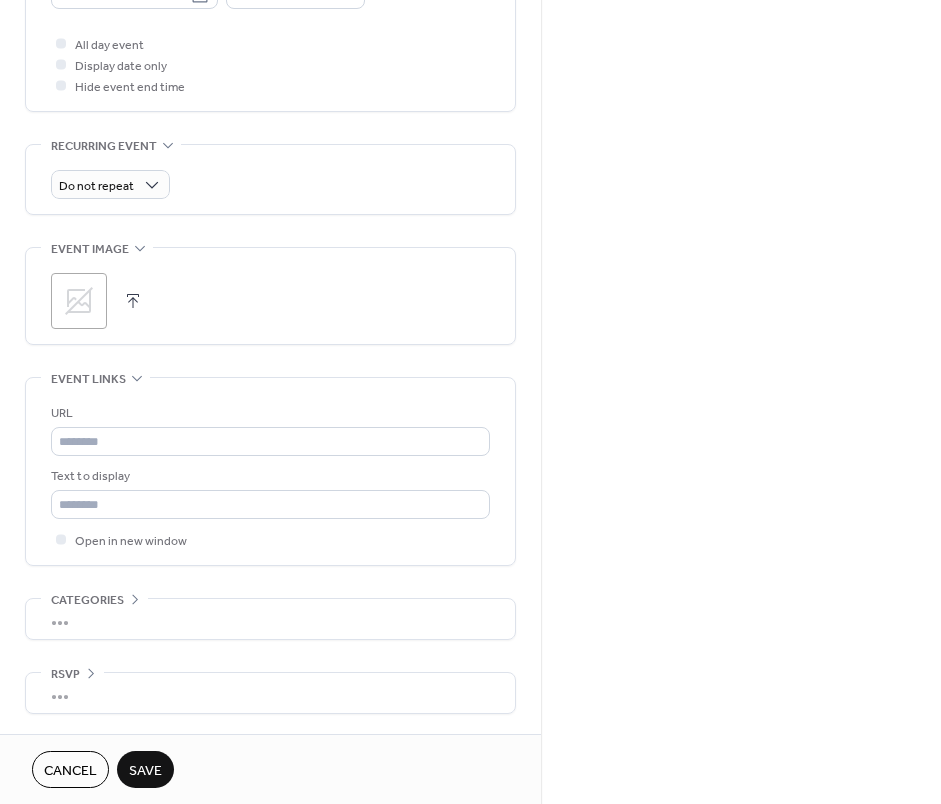 click on "•••" at bounding box center (270, 619) 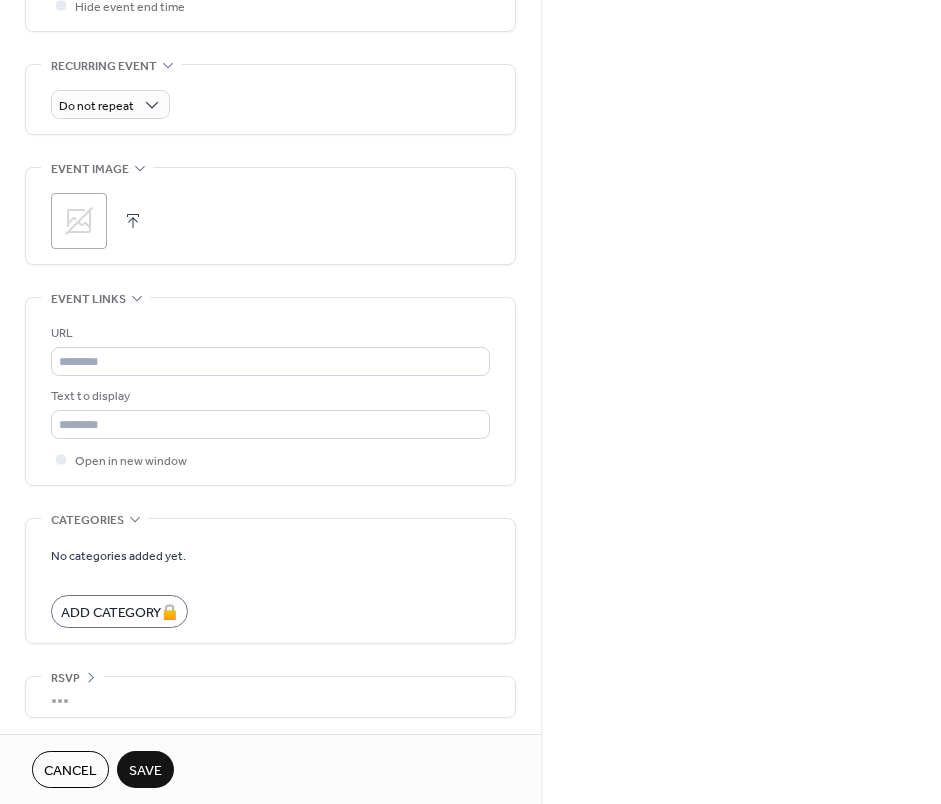 scroll, scrollTop: 913, scrollLeft: 0, axis: vertical 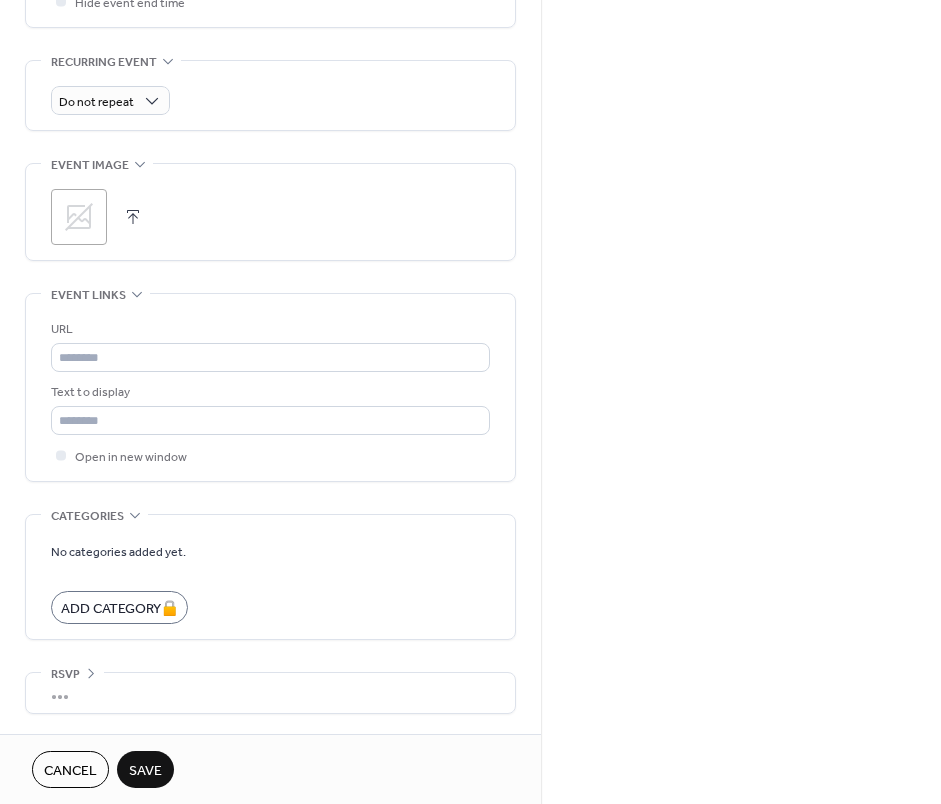 click on "•••" at bounding box center [270, 693] 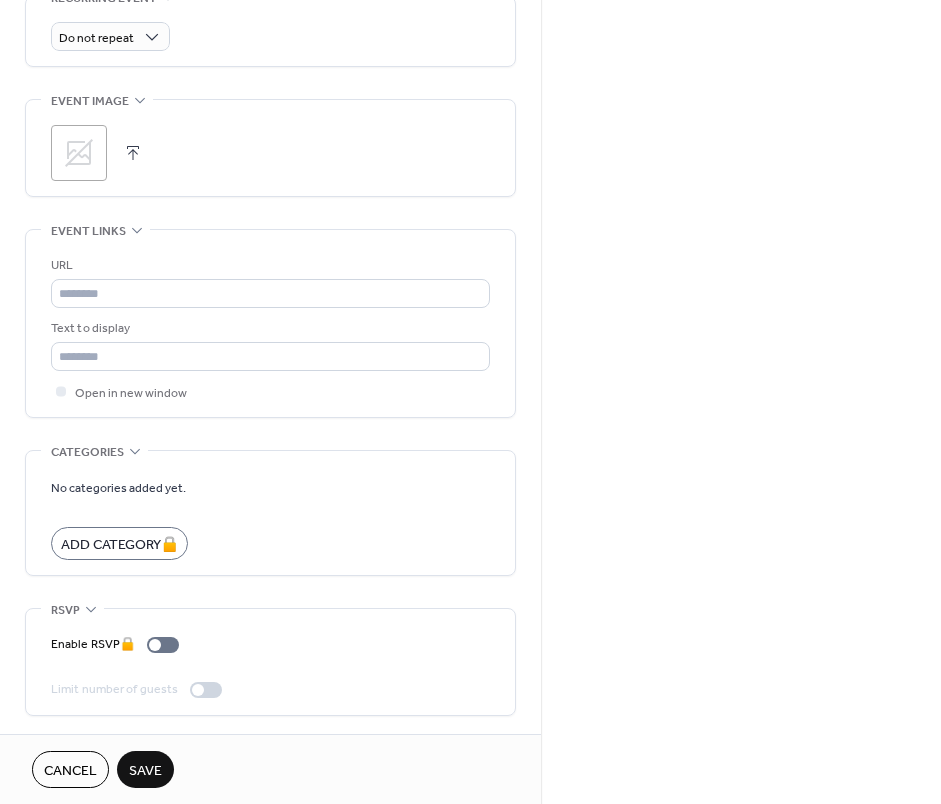 scroll, scrollTop: 979, scrollLeft: 0, axis: vertical 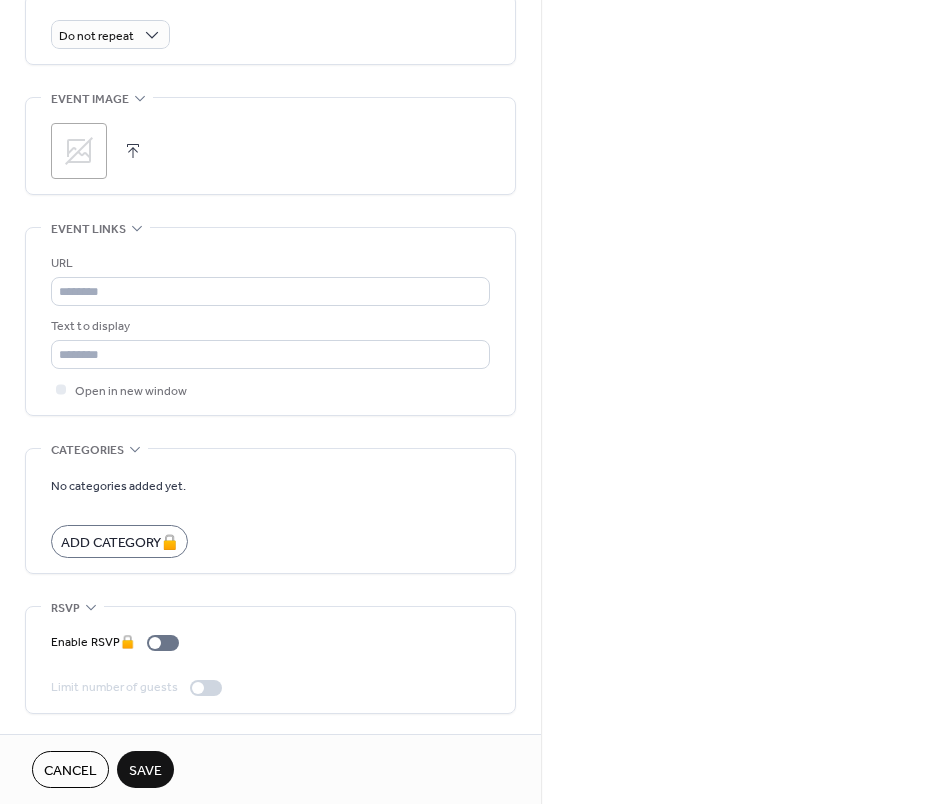 click on "Save" at bounding box center [145, 771] 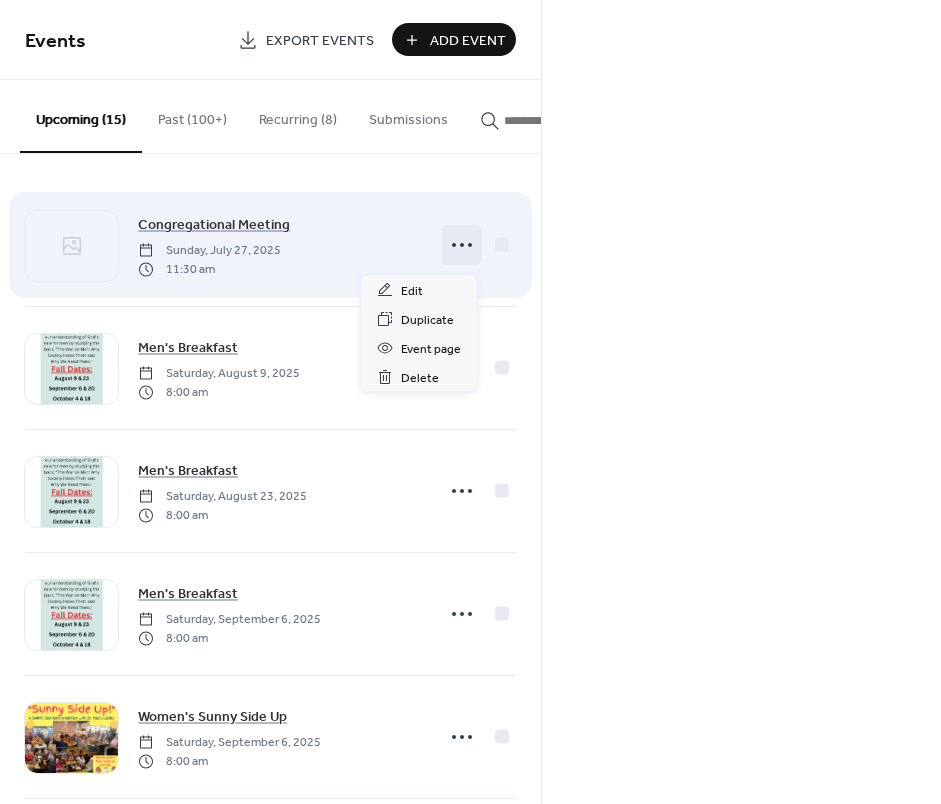 click 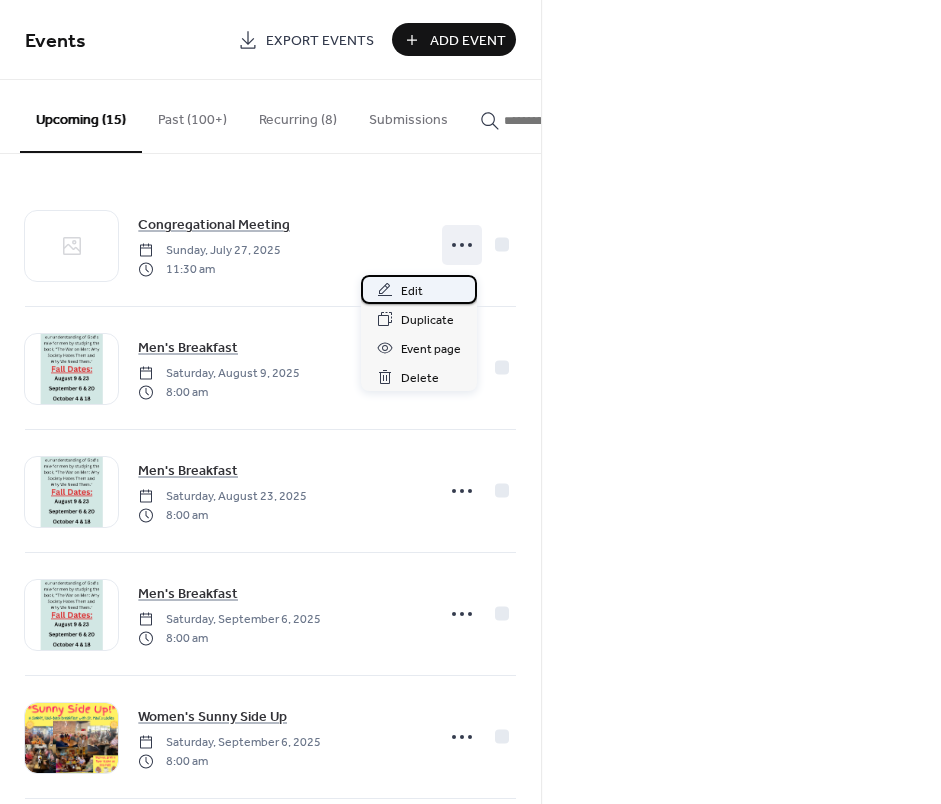 click on "Edit" at bounding box center (419, 289) 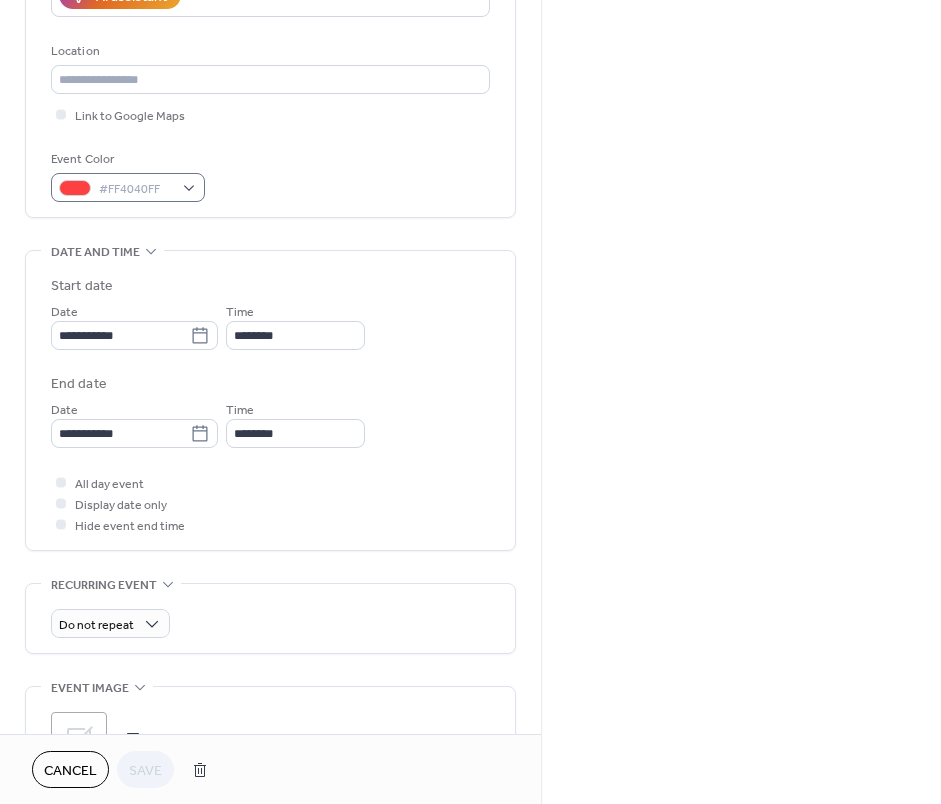scroll, scrollTop: 400, scrollLeft: 0, axis: vertical 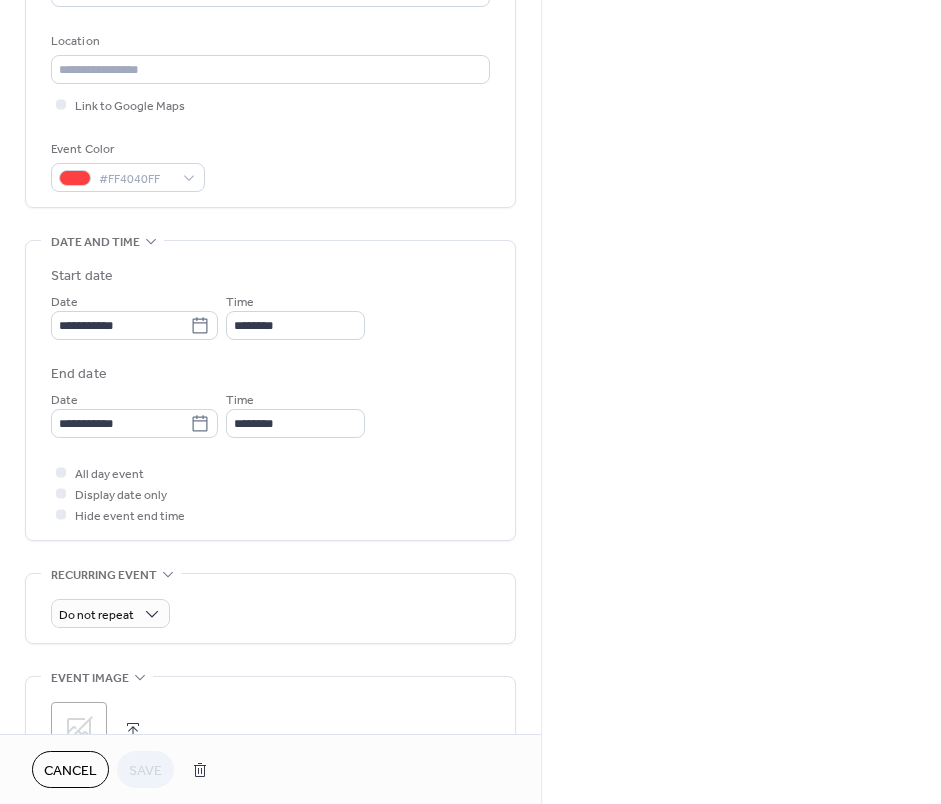 click 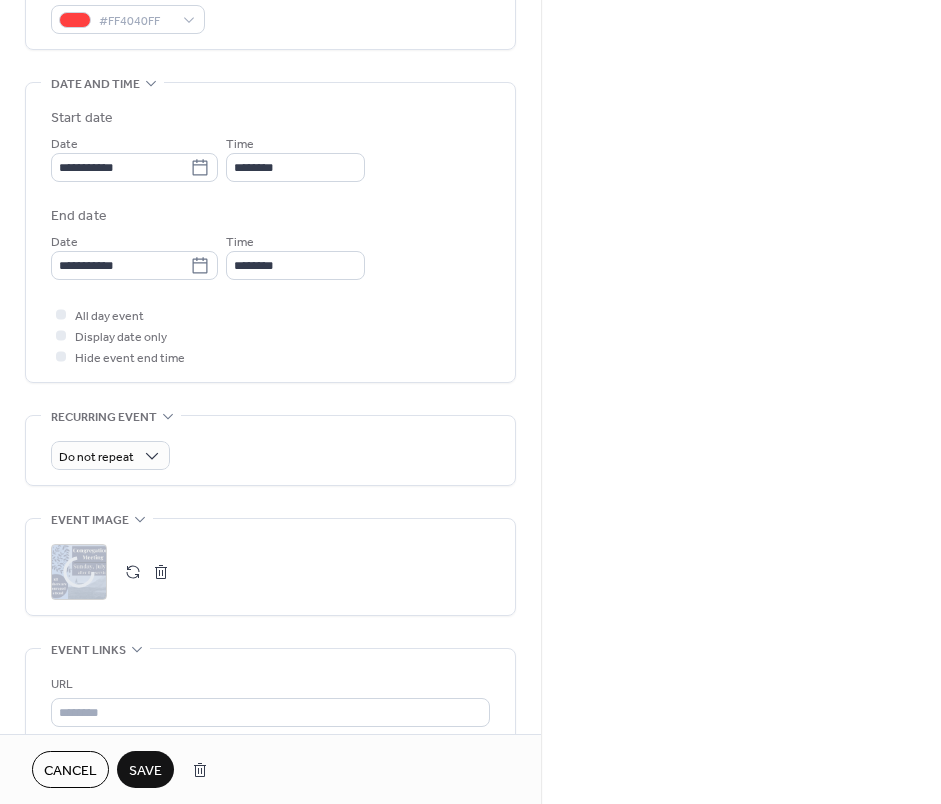 scroll, scrollTop: 700, scrollLeft: 0, axis: vertical 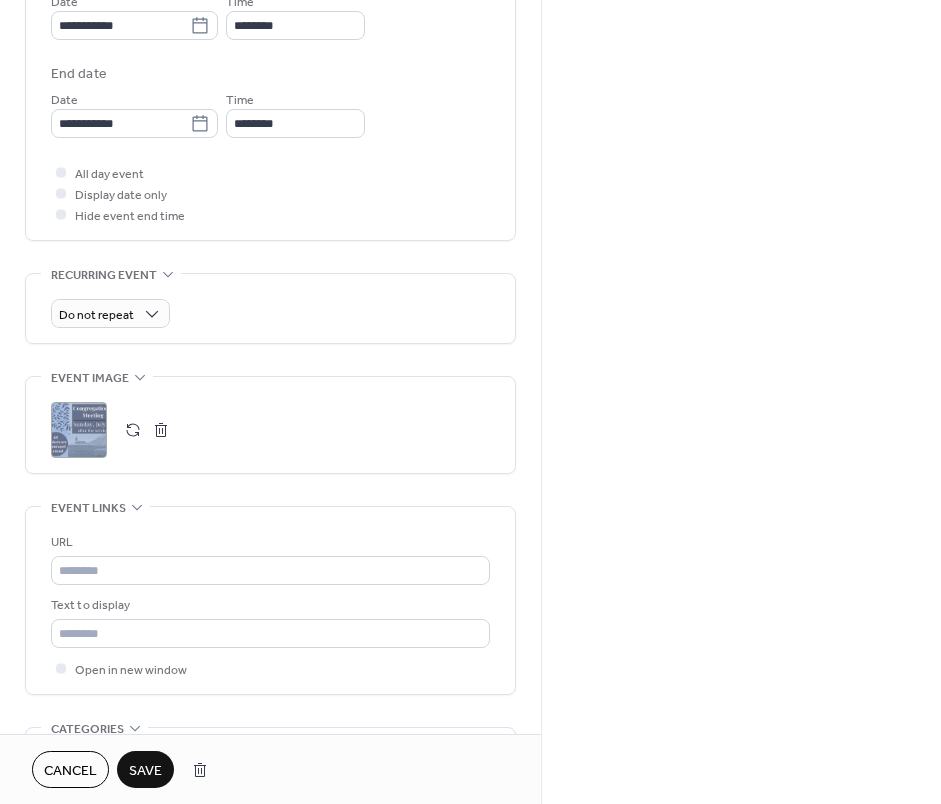 click on "Save" at bounding box center (145, 771) 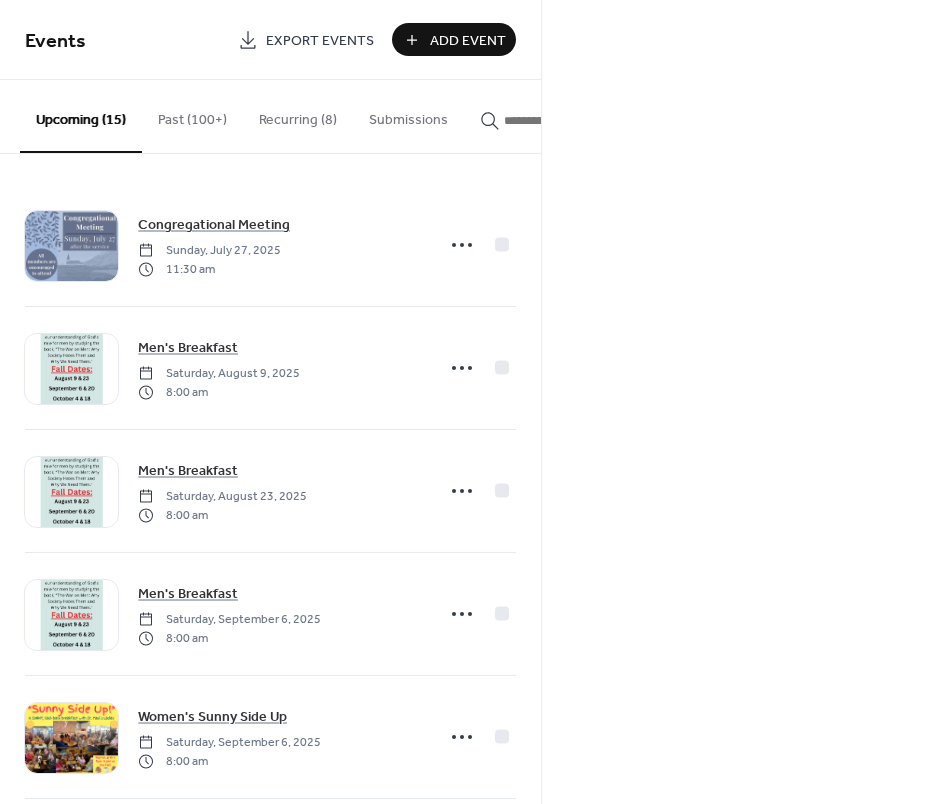 click on "Add Event" at bounding box center [468, 41] 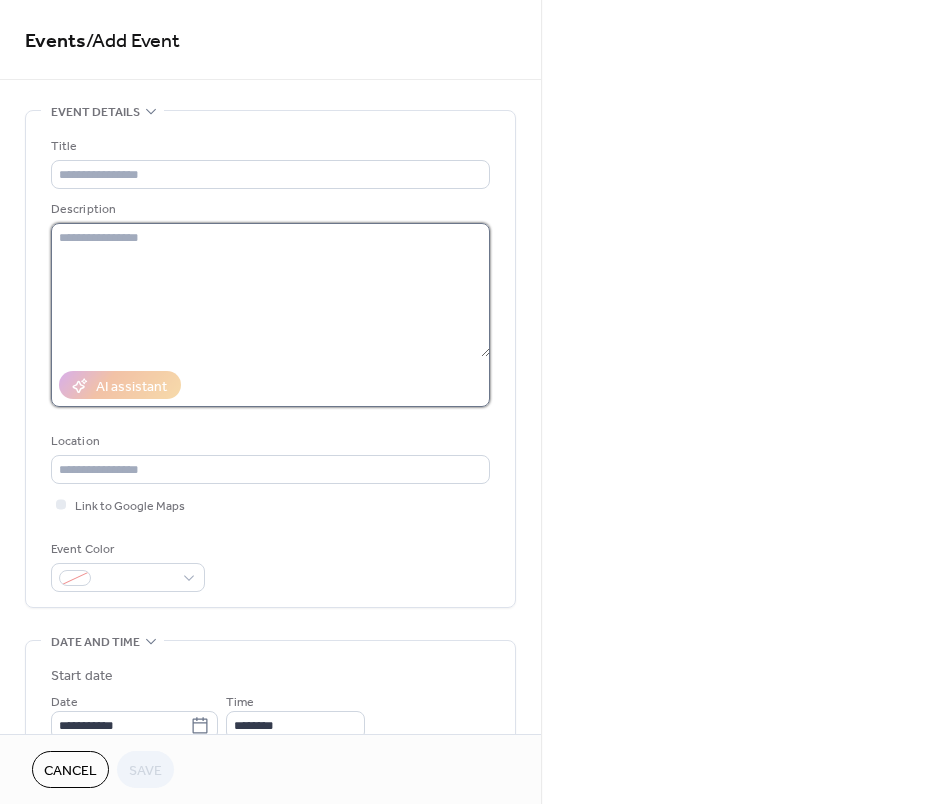 click at bounding box center (270, 290) 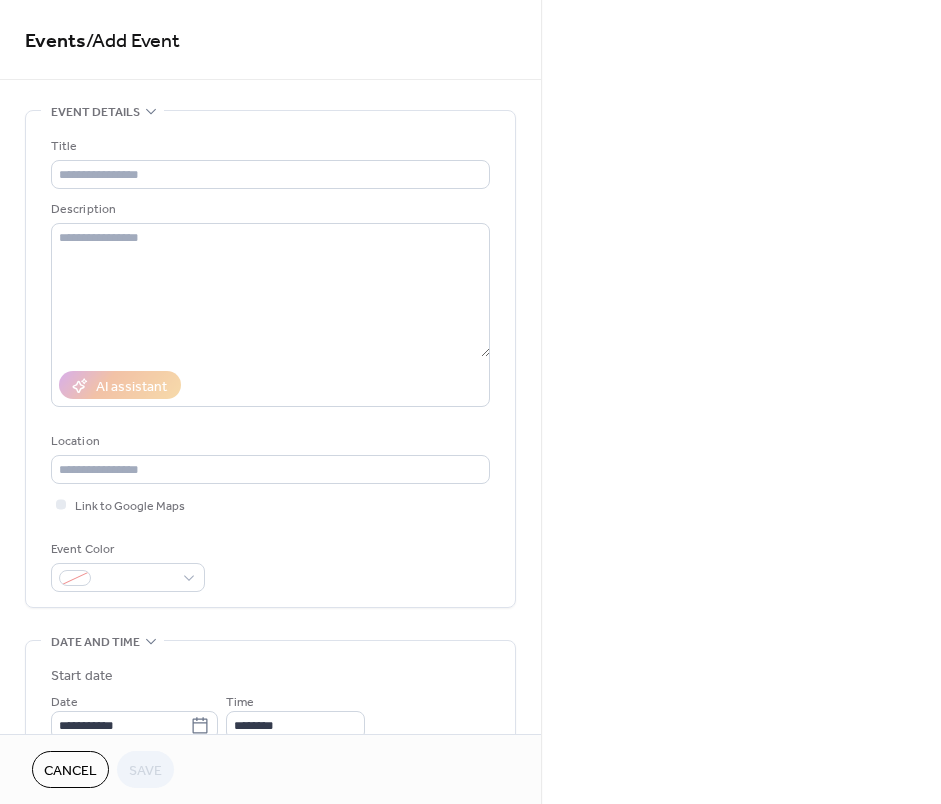 click on "**********" at bounding box center (470, 402) 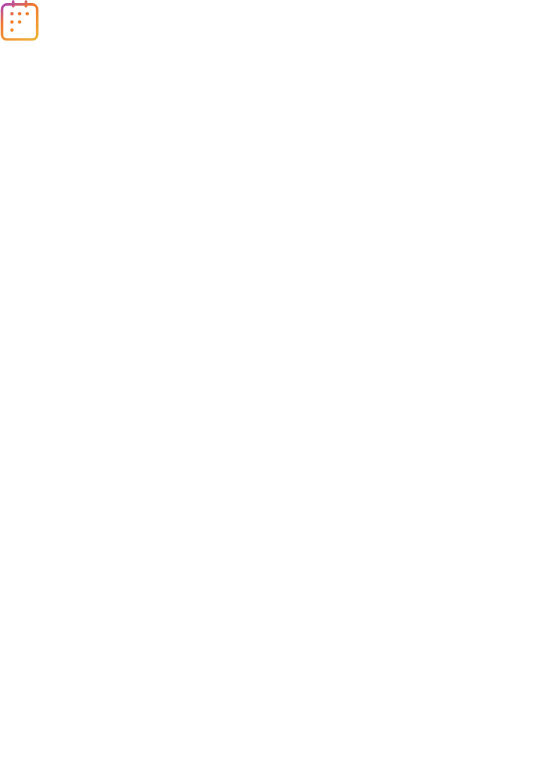 scroll, scrollTop: 0, scrollLeft: 0, axis: both 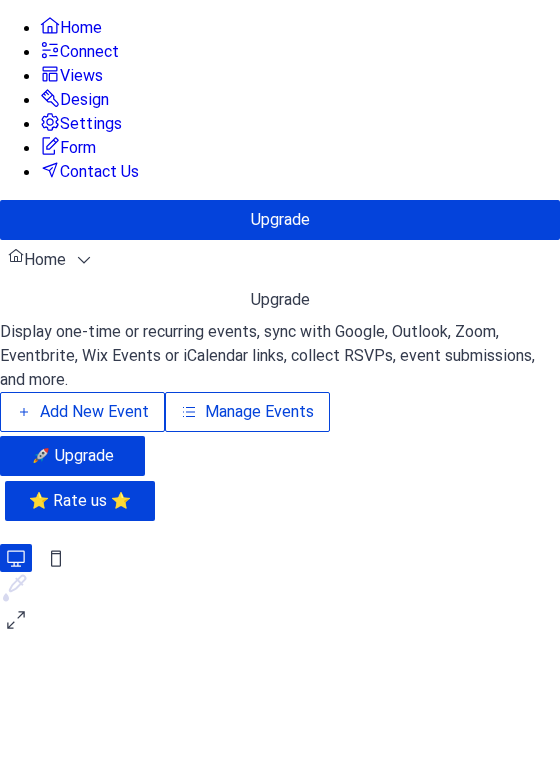 click on "Add New Event" at bounding box center (94, 412) 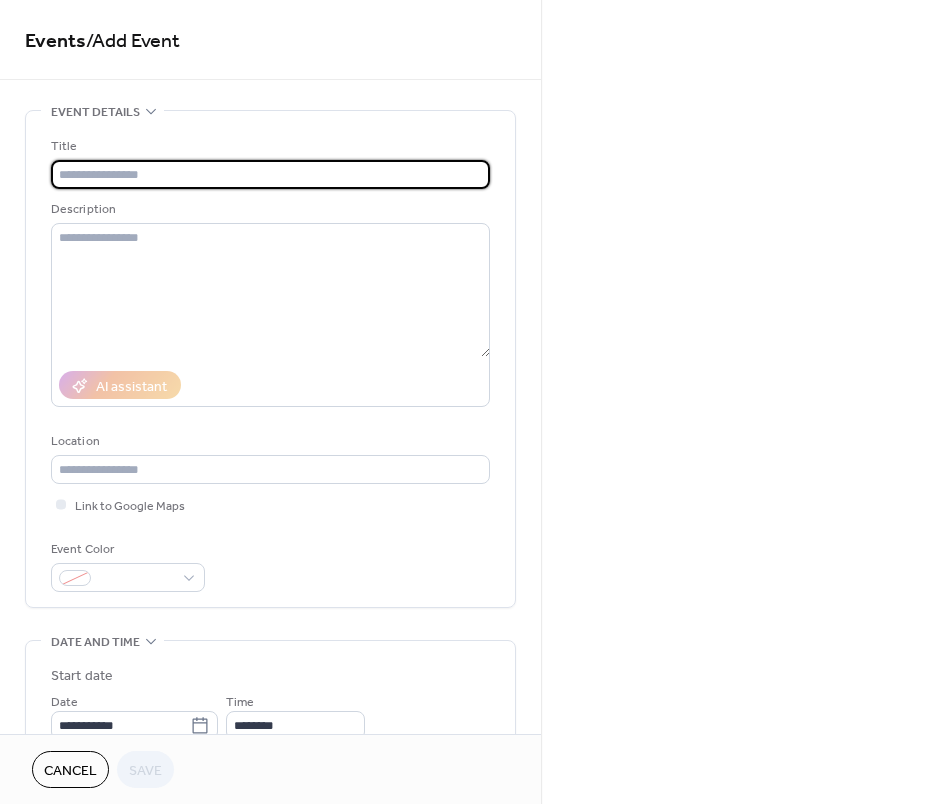 scroll, scrollTop: 0, scrollLeft: 0, axis: both 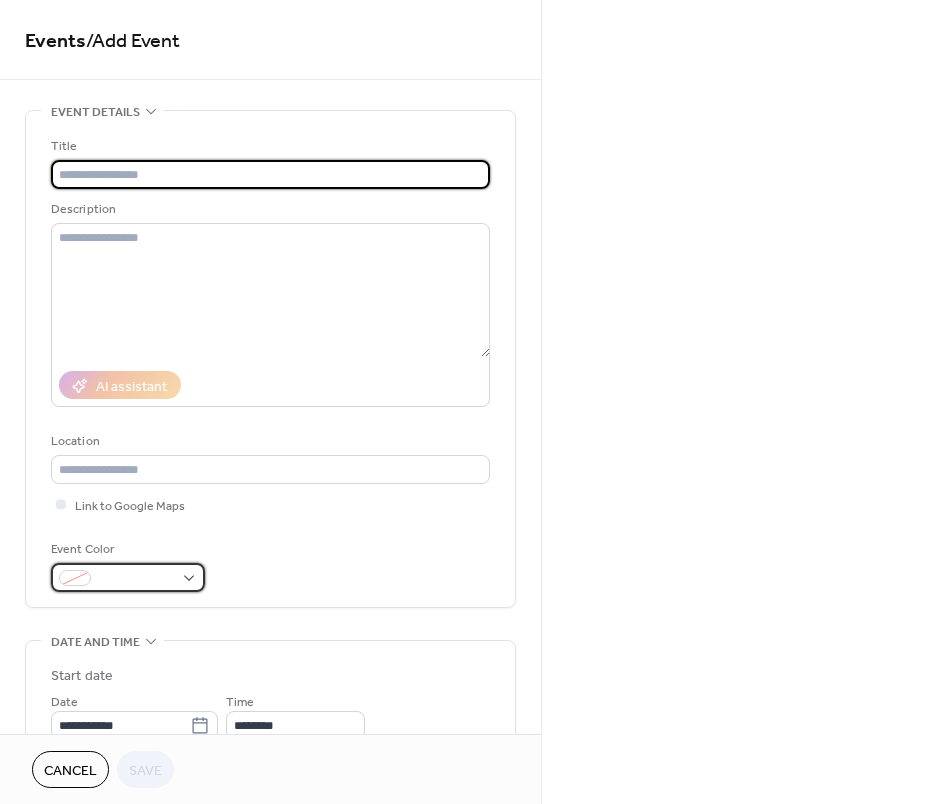 click at bounding box center (136, 579) 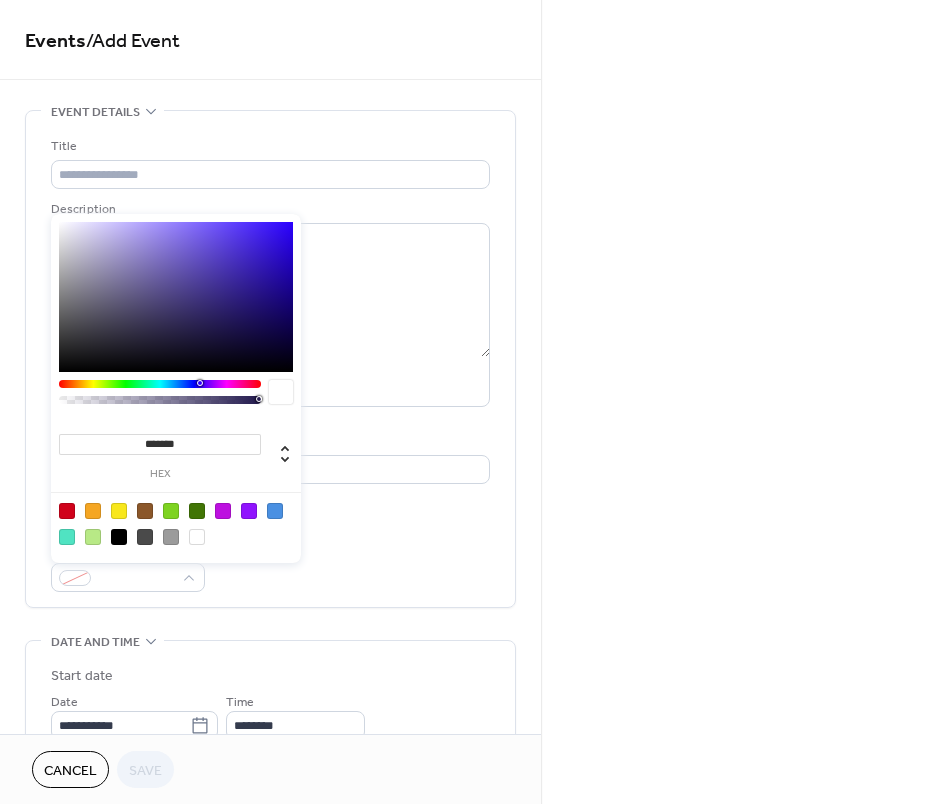 click on "*******" at bounding box center [160, 444] 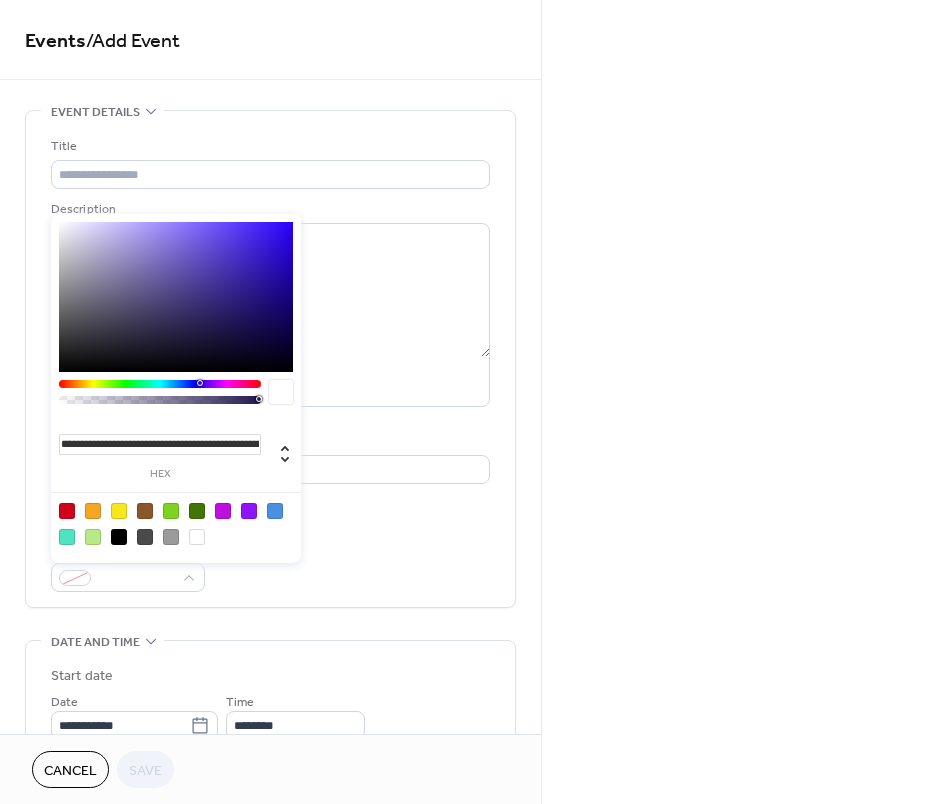 scroll, scrollTop: 0, scrollLeft: 621, axis: horizontal 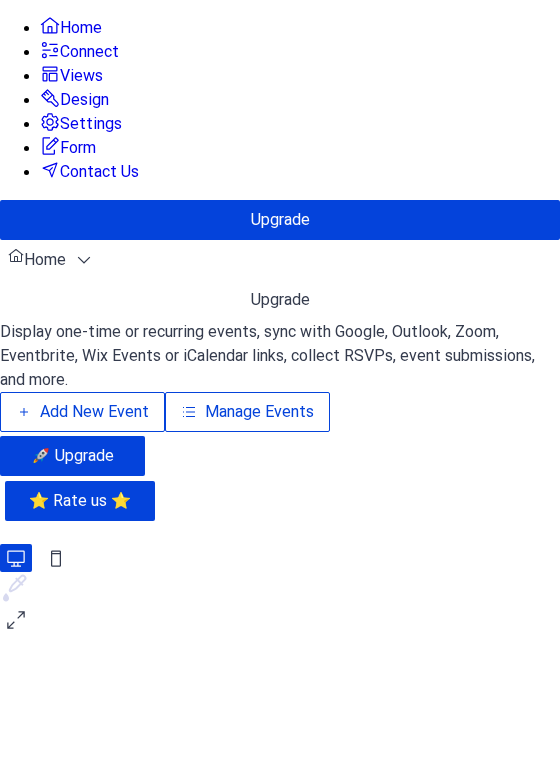 click on "Add New Event" at bounding box center (94, 412) 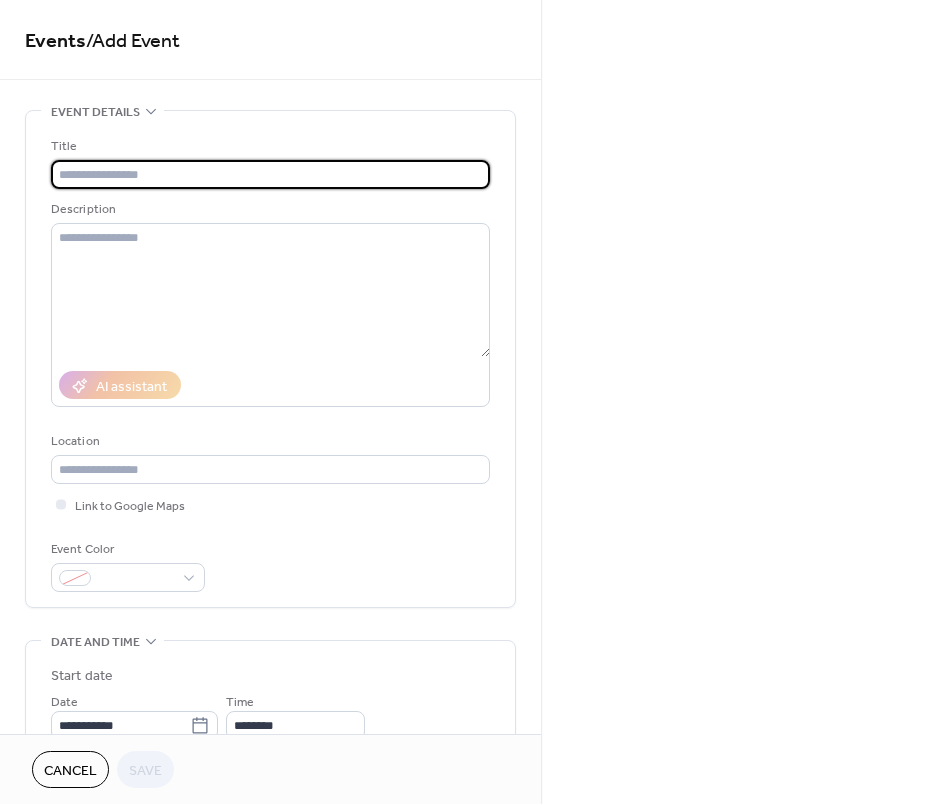 scroll, scrollTop: 0, scrollLeft: 0, axis: both 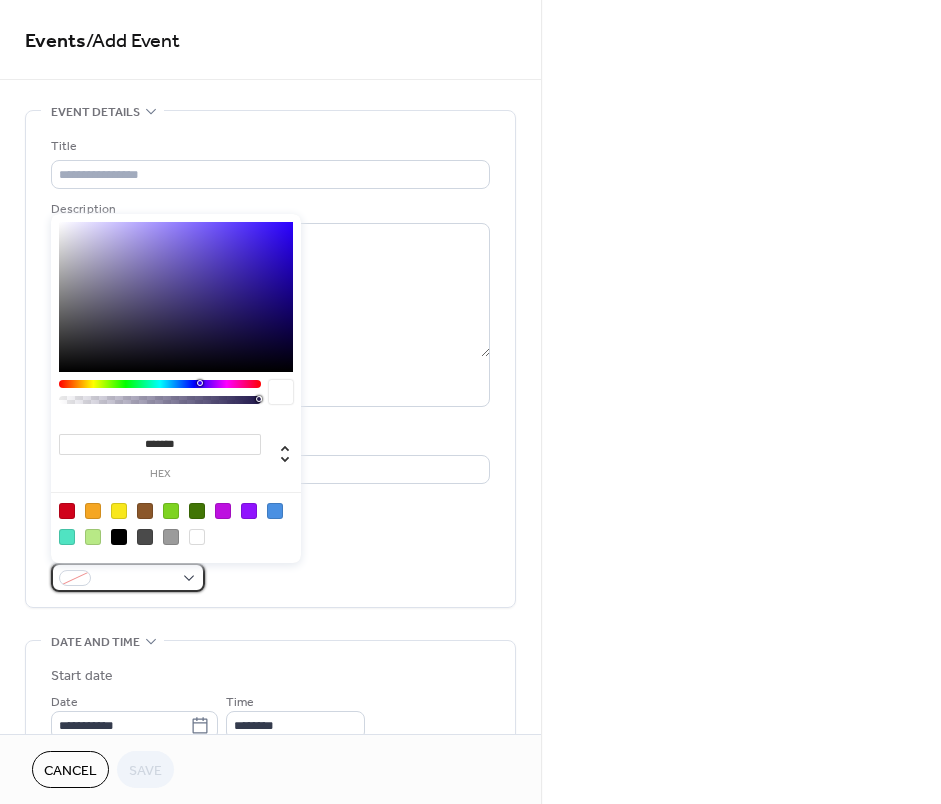click at bounding box center (136, 579) 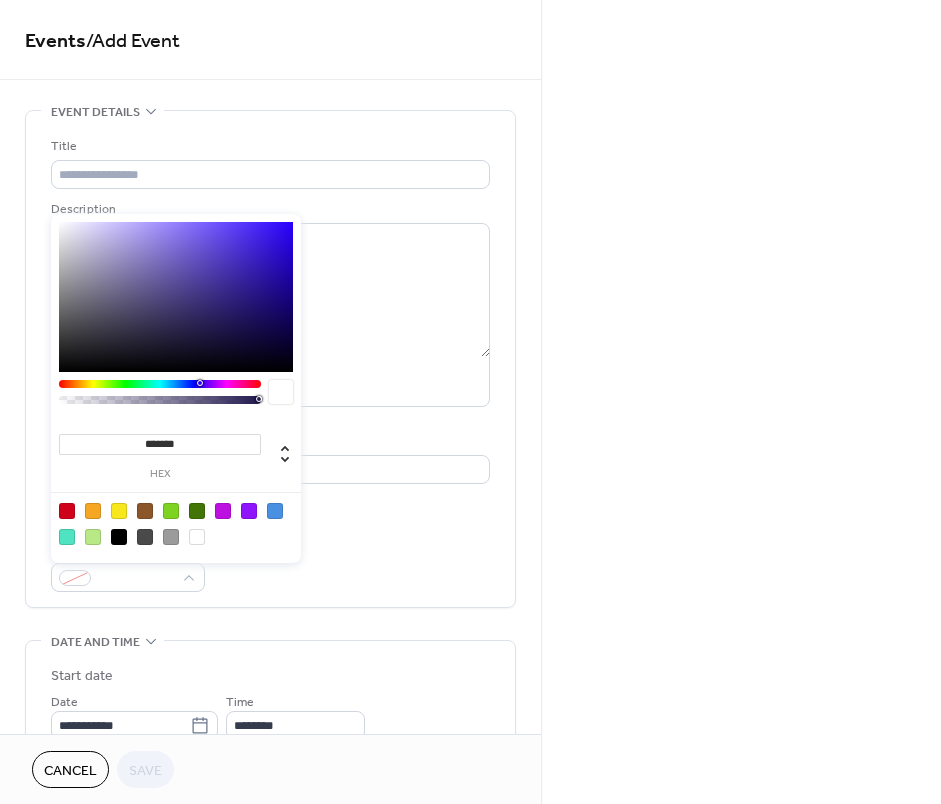 click on "******* hex" at bounding box center (160, 455) 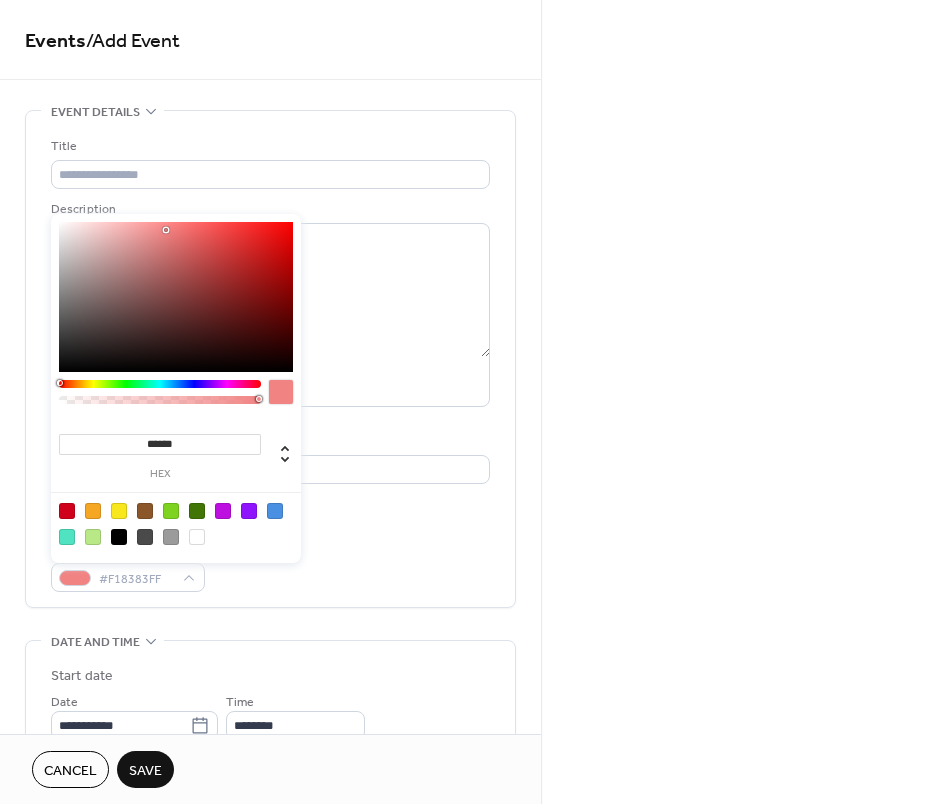 click on "Save" at bounding box center [145, 771] 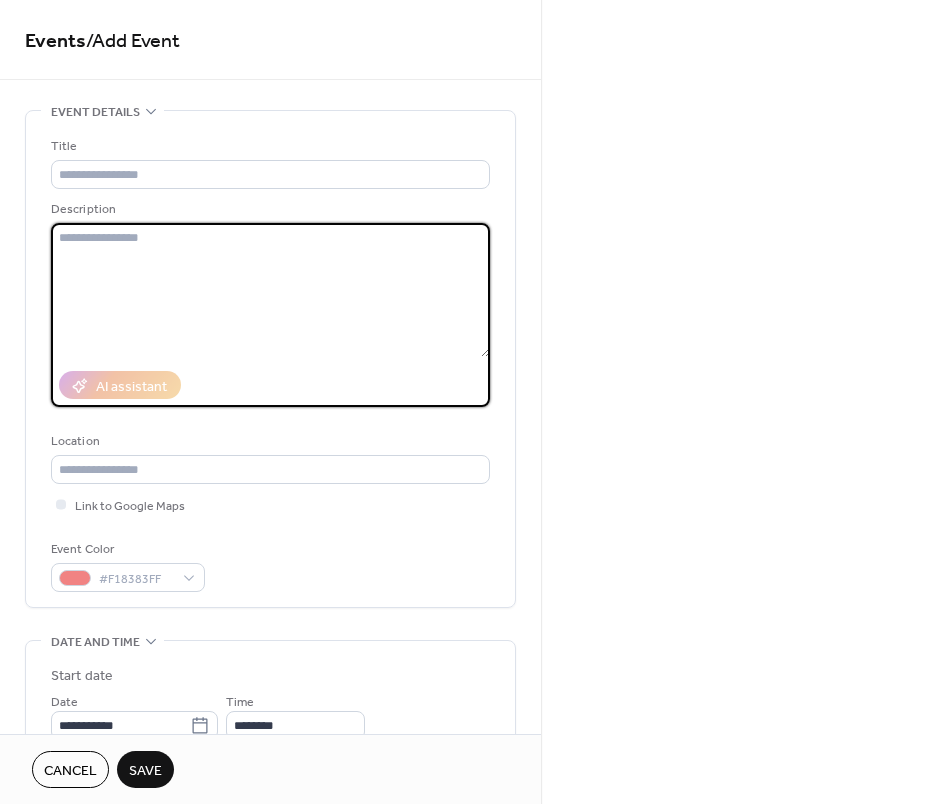 click at bounding box center (270, 290) 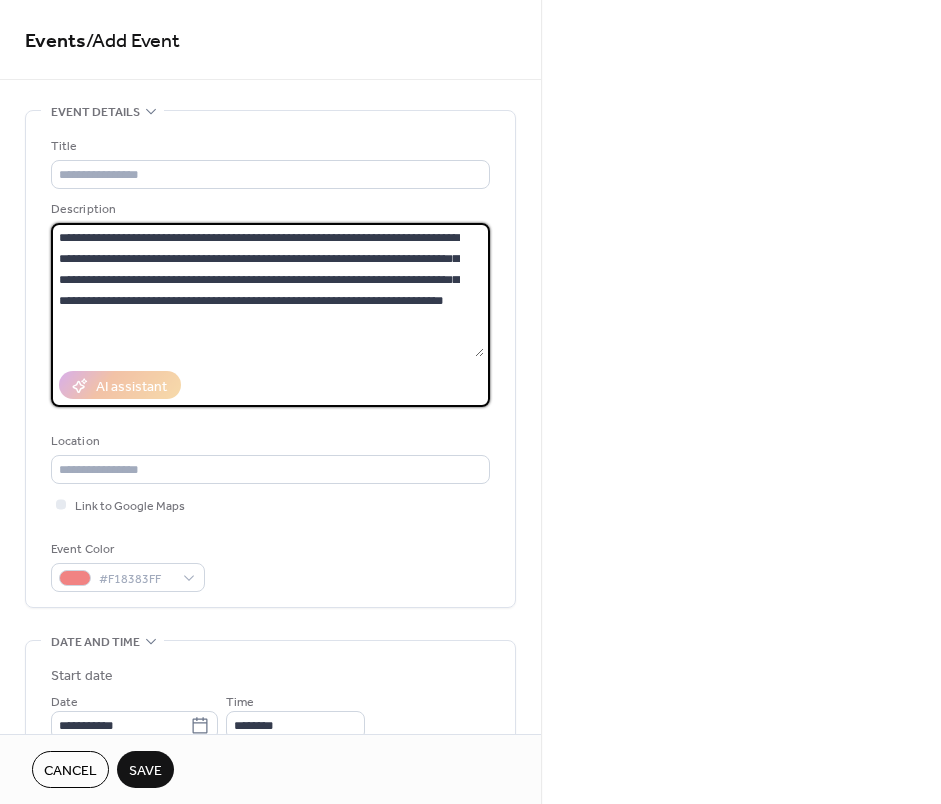 drag, startPoint x: 142, startPoint y: 236, endPoint x: 30, endPoint y: 248, distance: 112.64102 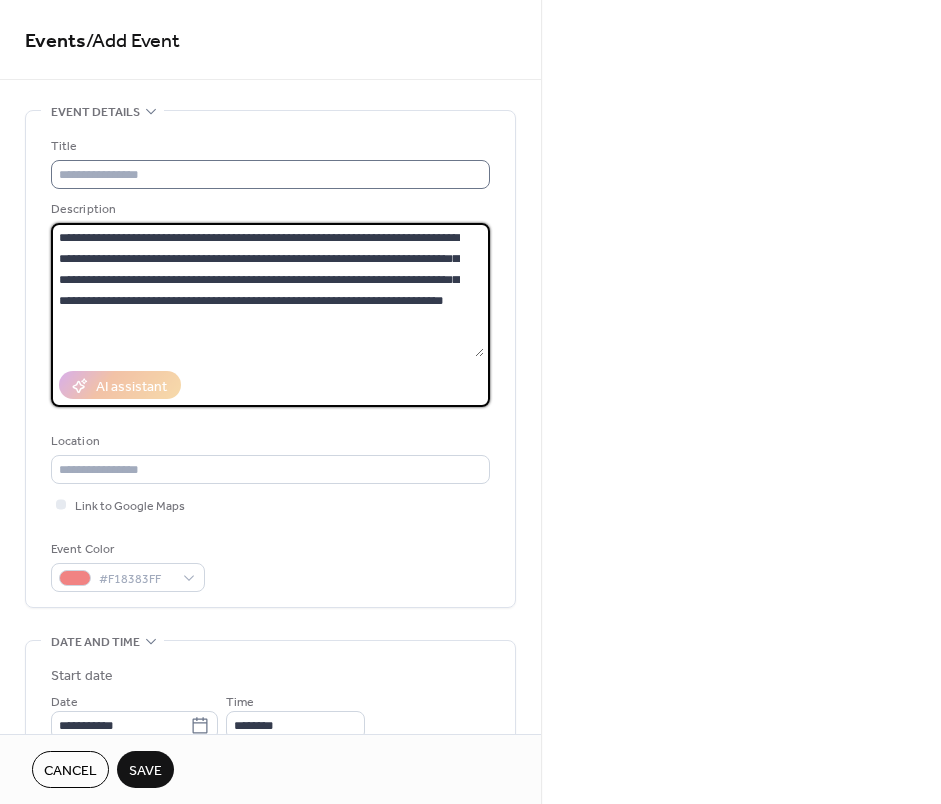 type on "**********" 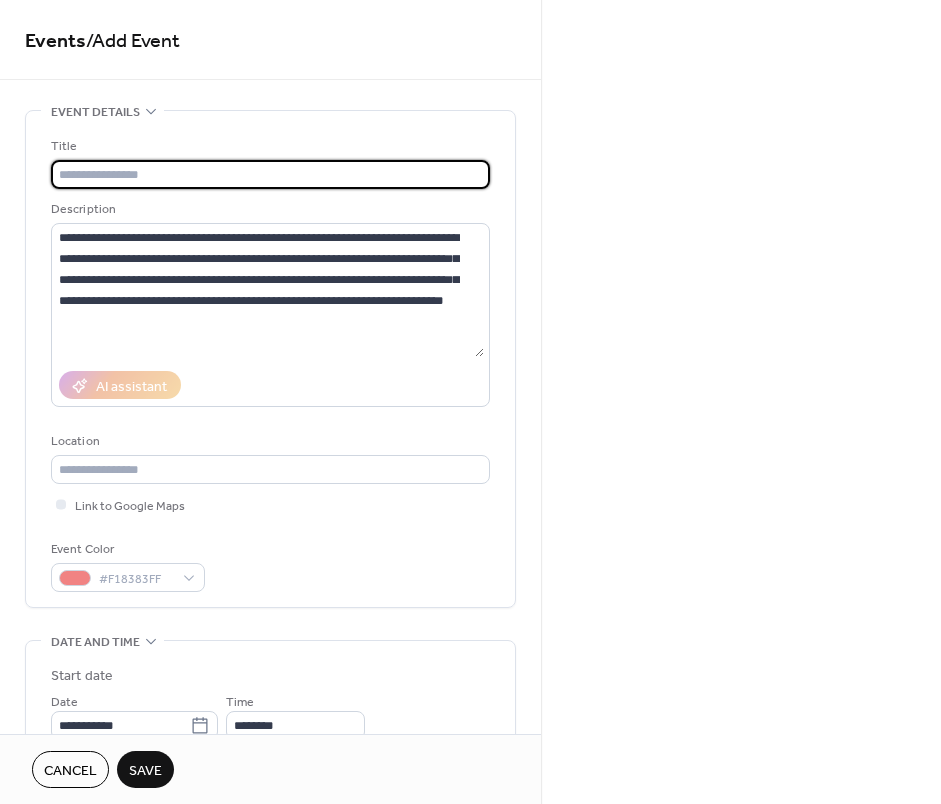 click at bounding box center [270, 174] 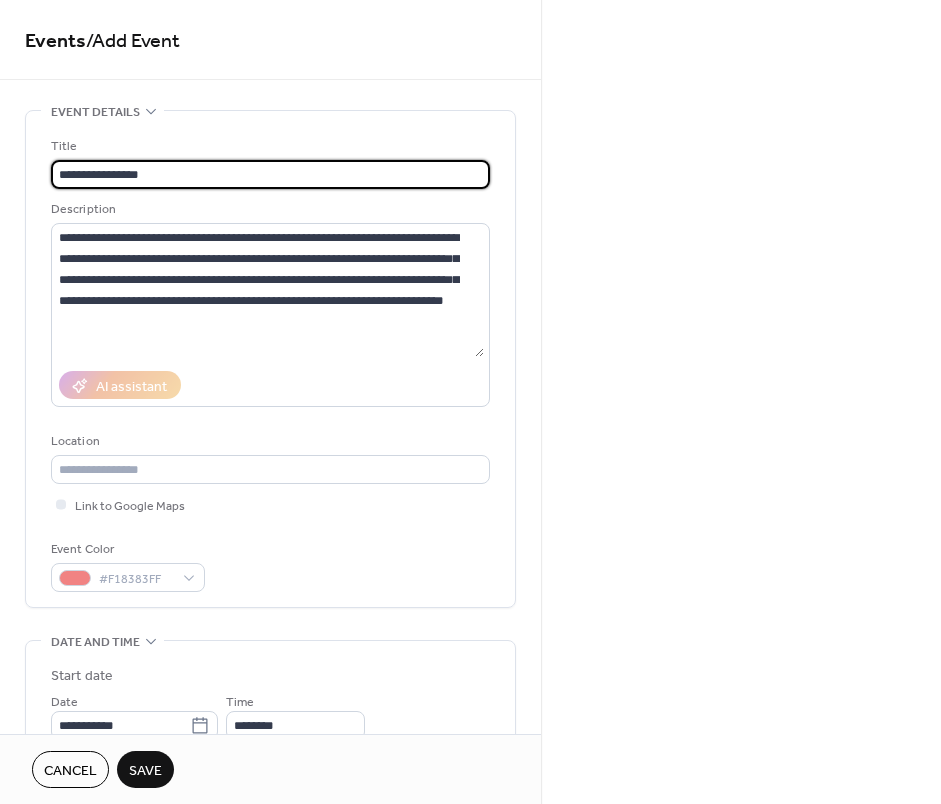 type on "**********" 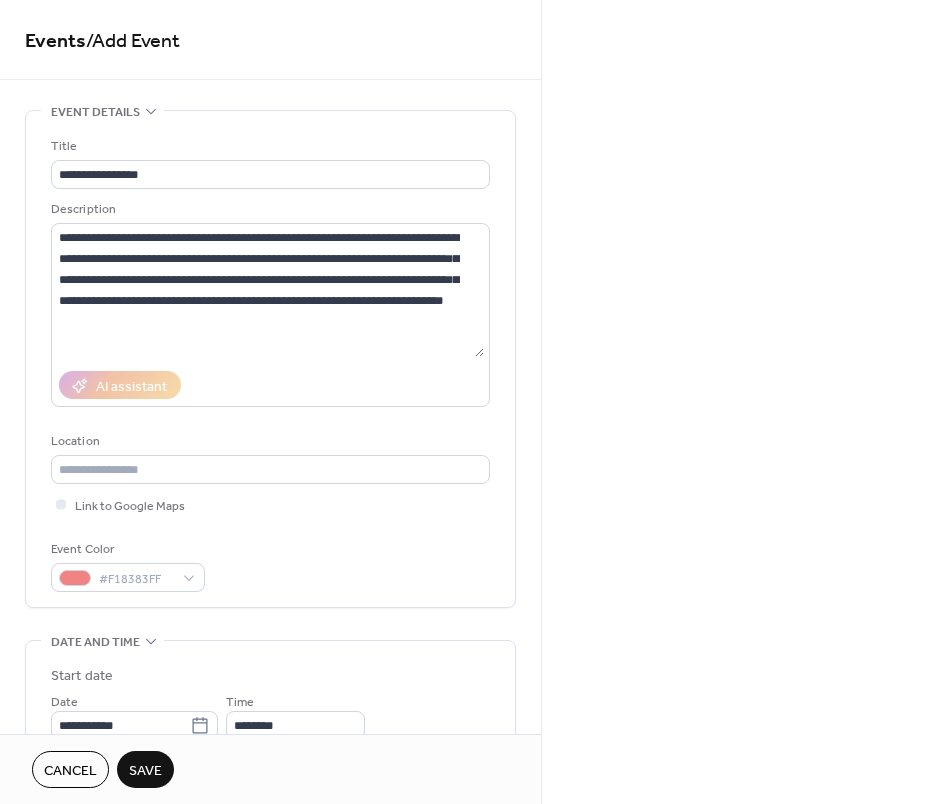 click on "Link to Google Maps" at bounding box center (270, 504) 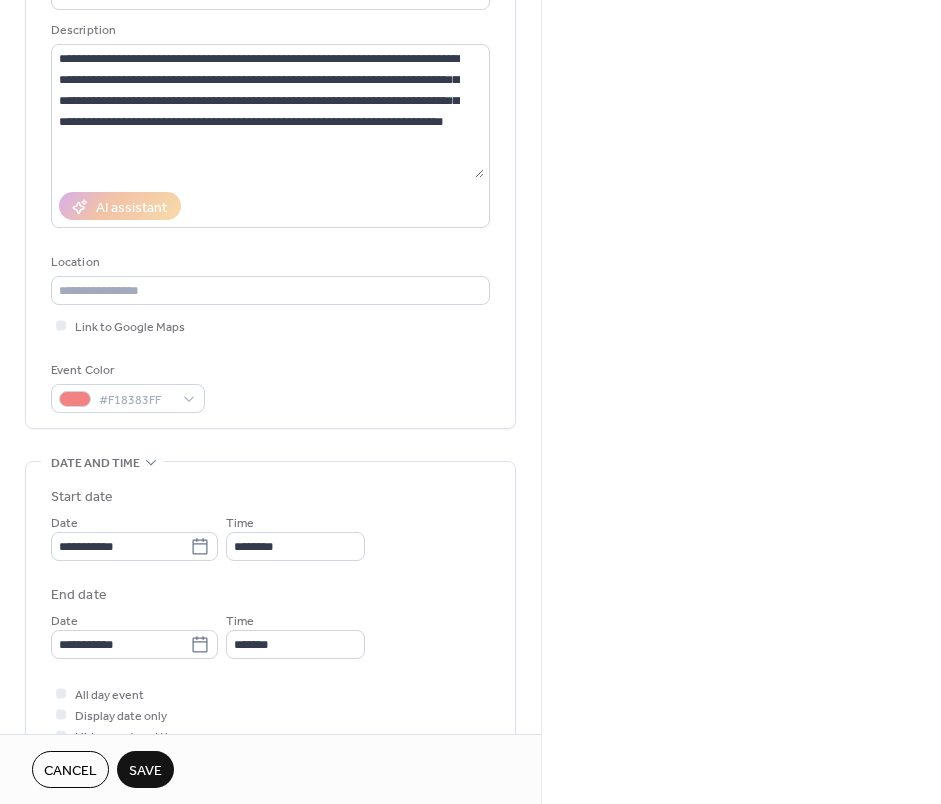 scroll, scrollTop: 300, scrollLeft: 0, axis: vertical 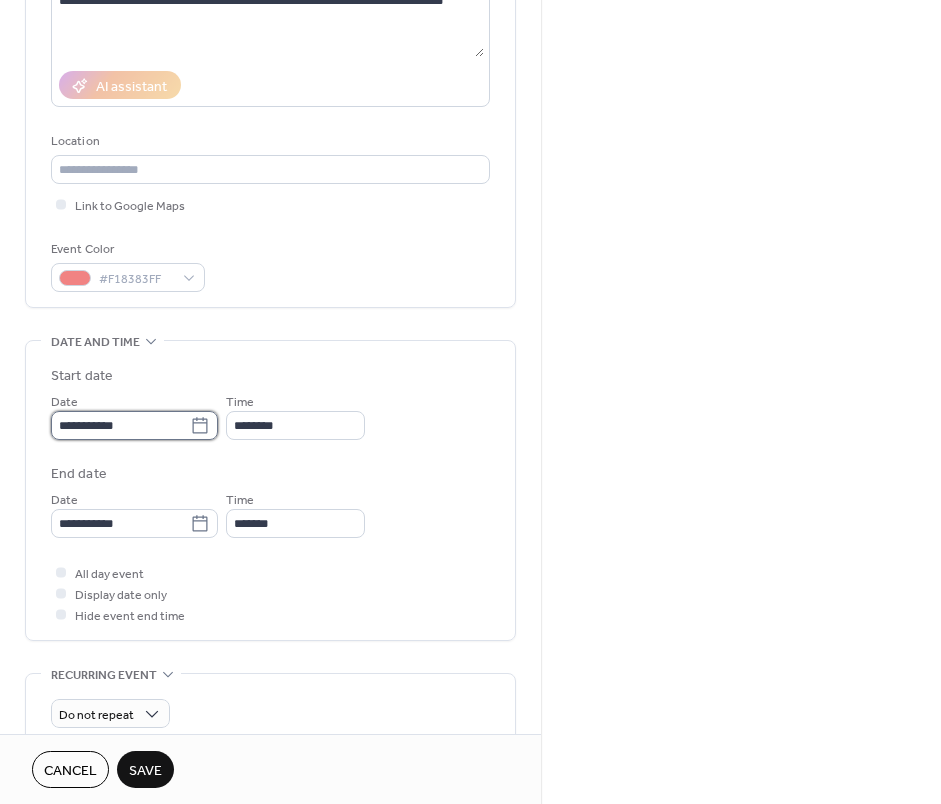 click on "**********" at bounding box center [120, 425] 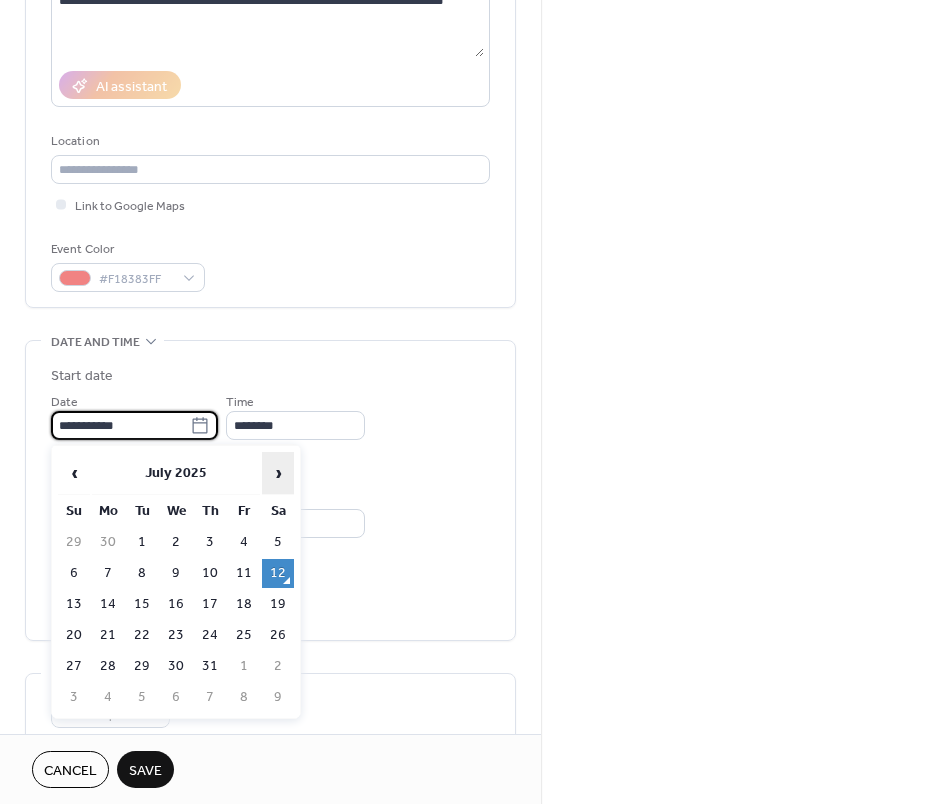 click on "›" at bounding box center [278, 473] 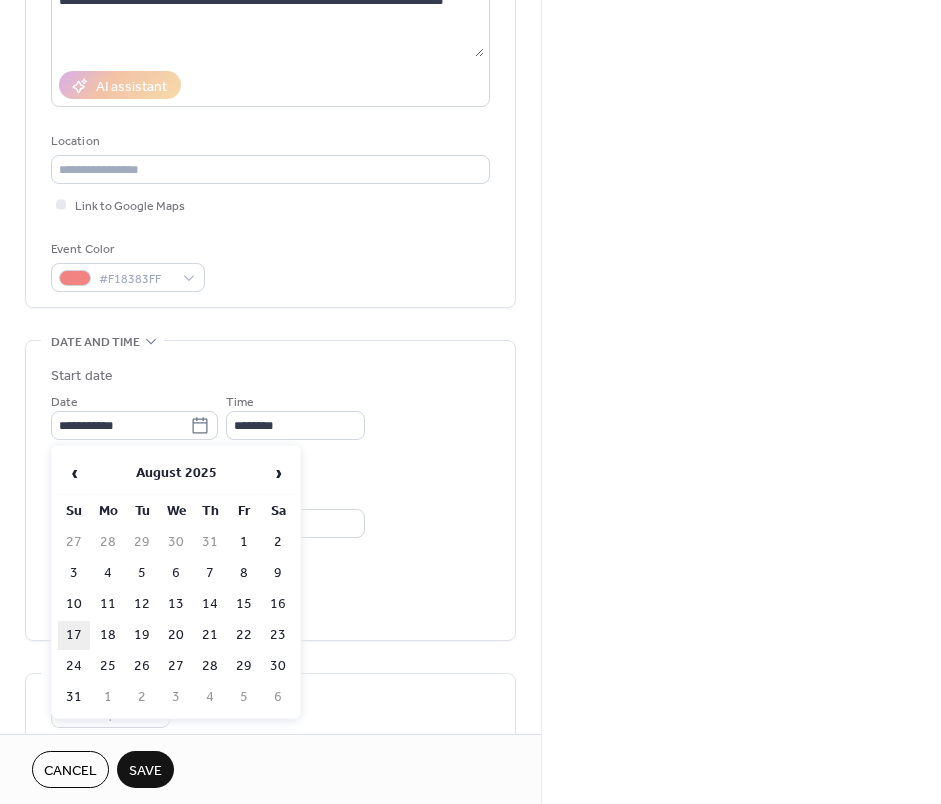 click on "17" at bounding box center (74, 635) 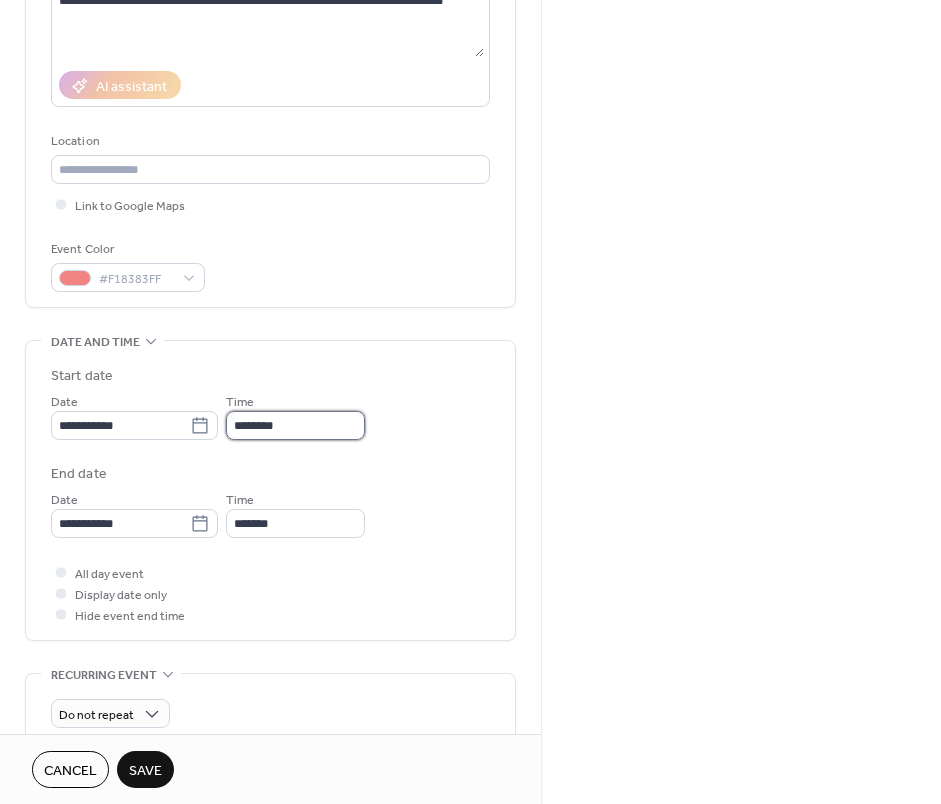 click on "********" at bounding box center [295, 425] 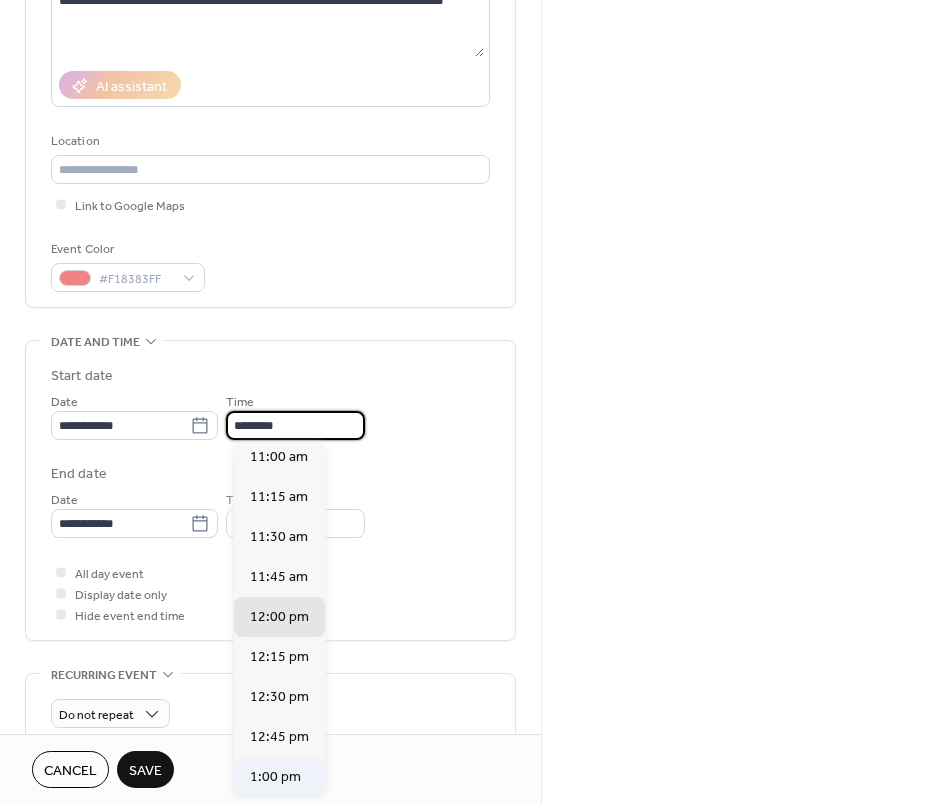 scroll, scrollTop: 1768, scrollLeft: 0, axis: vertical 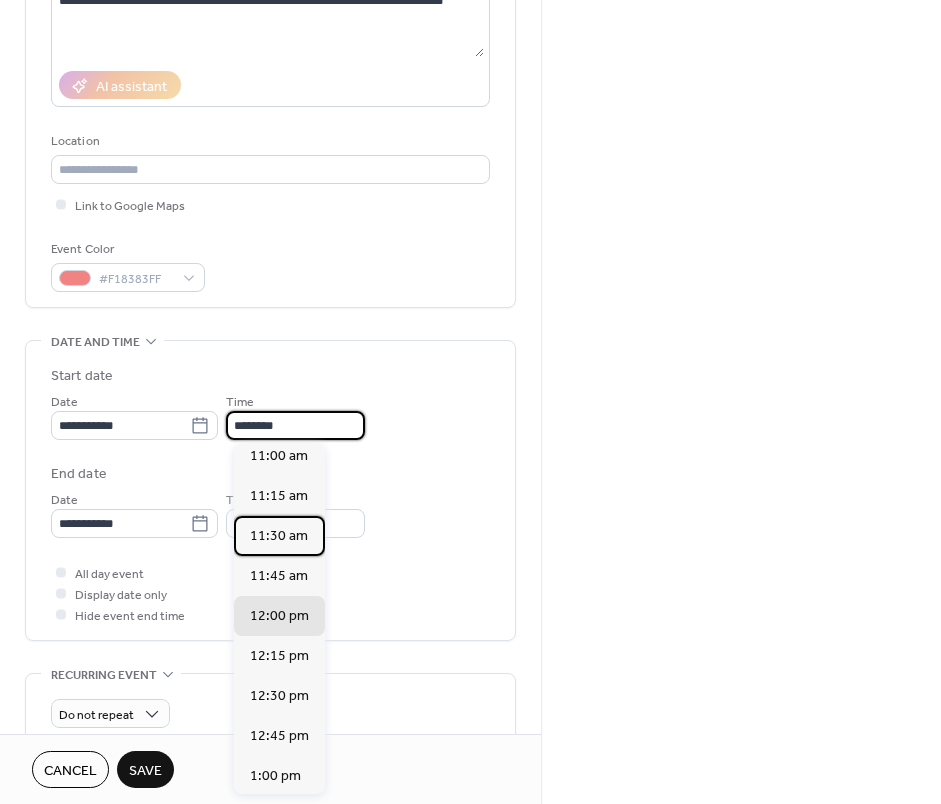click on "11:30 am" at bounding box center (279, 536) 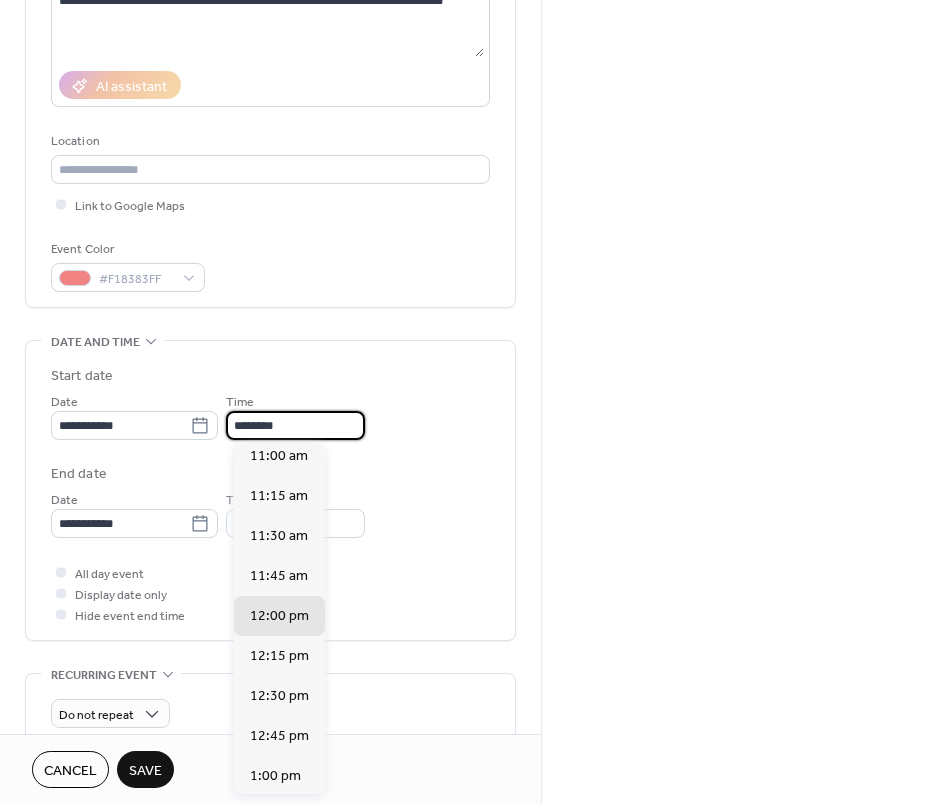 type on "********" 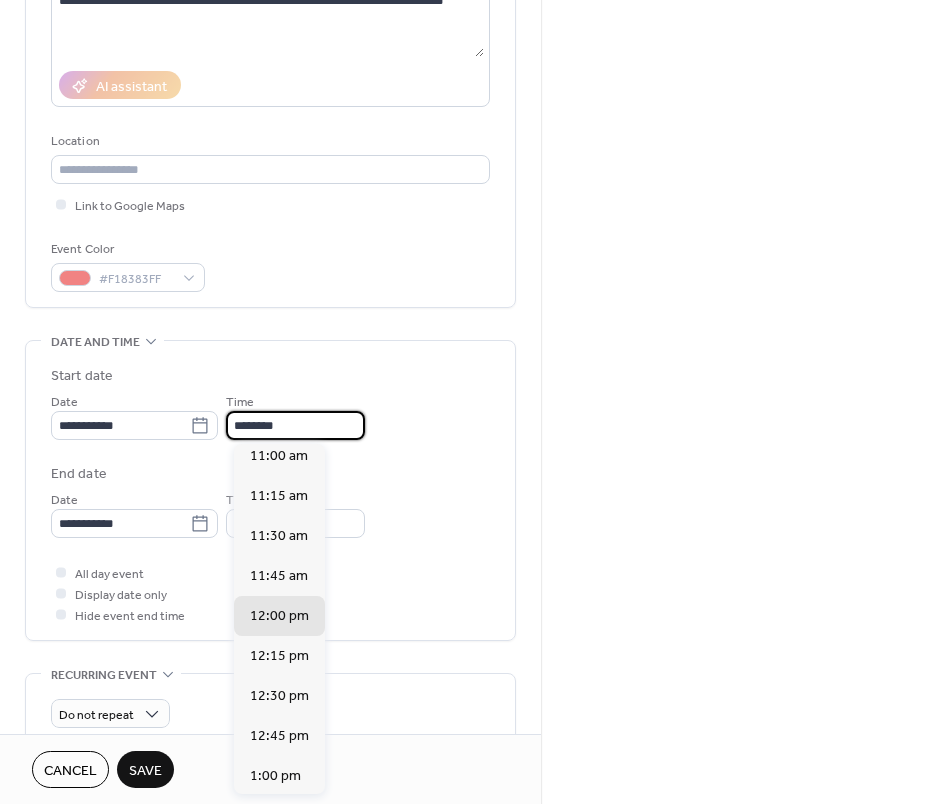 type on "********" 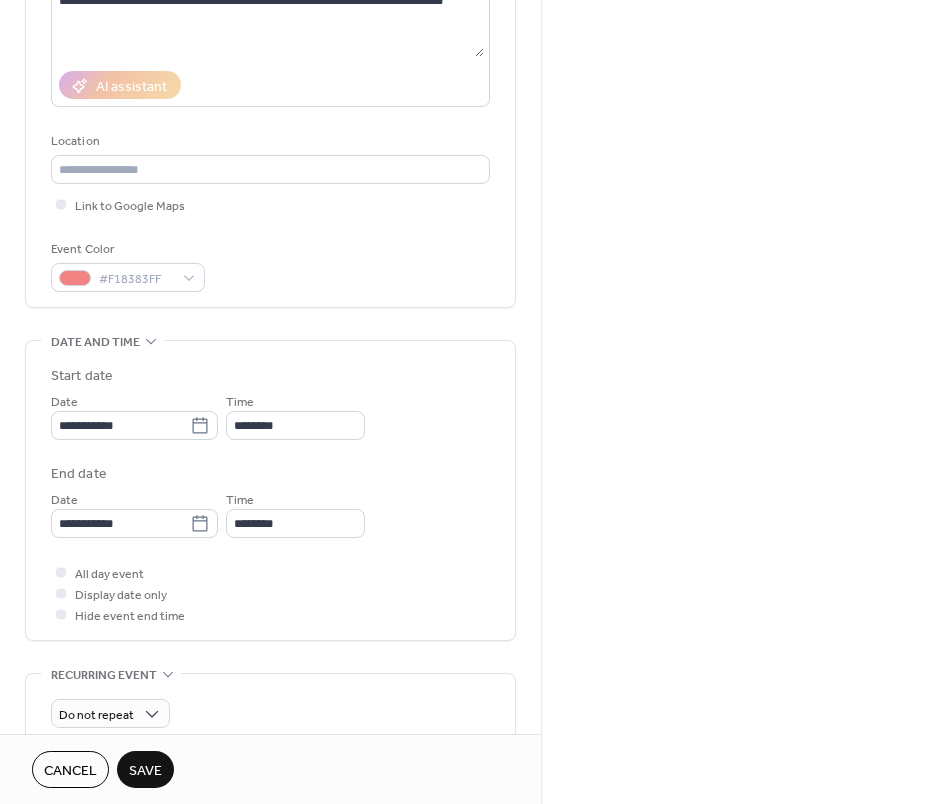 click on "All day event Display date only Hide event end time" at bounding box center [270, 593] 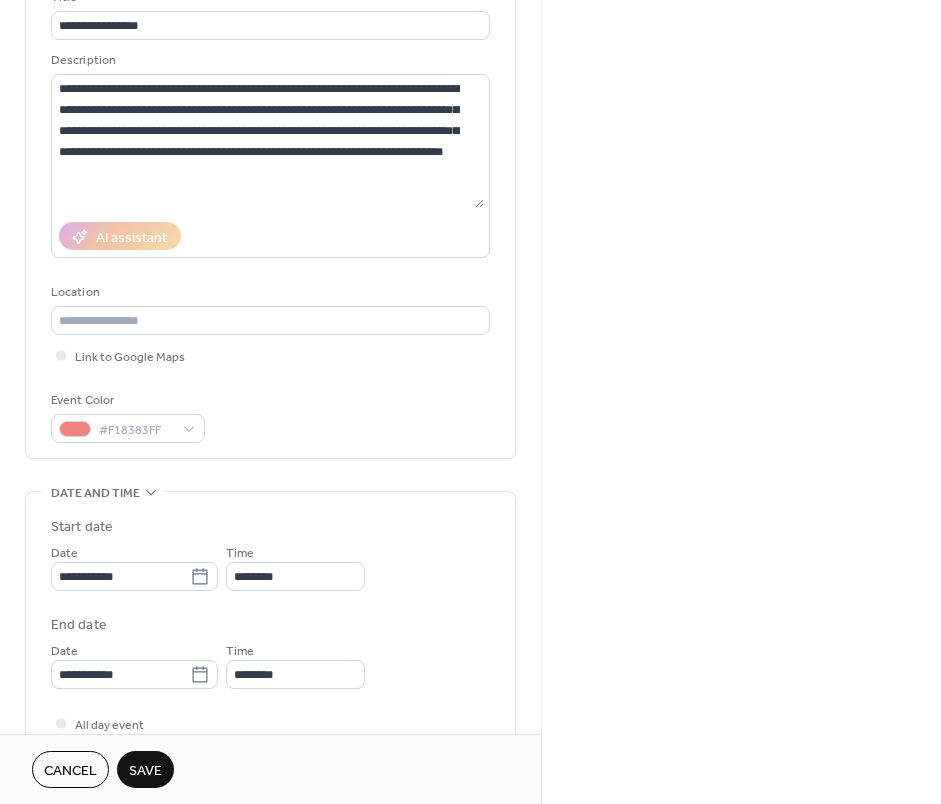 scroll, scrollTop: 100, scrollLeft: 0, axis: vertical 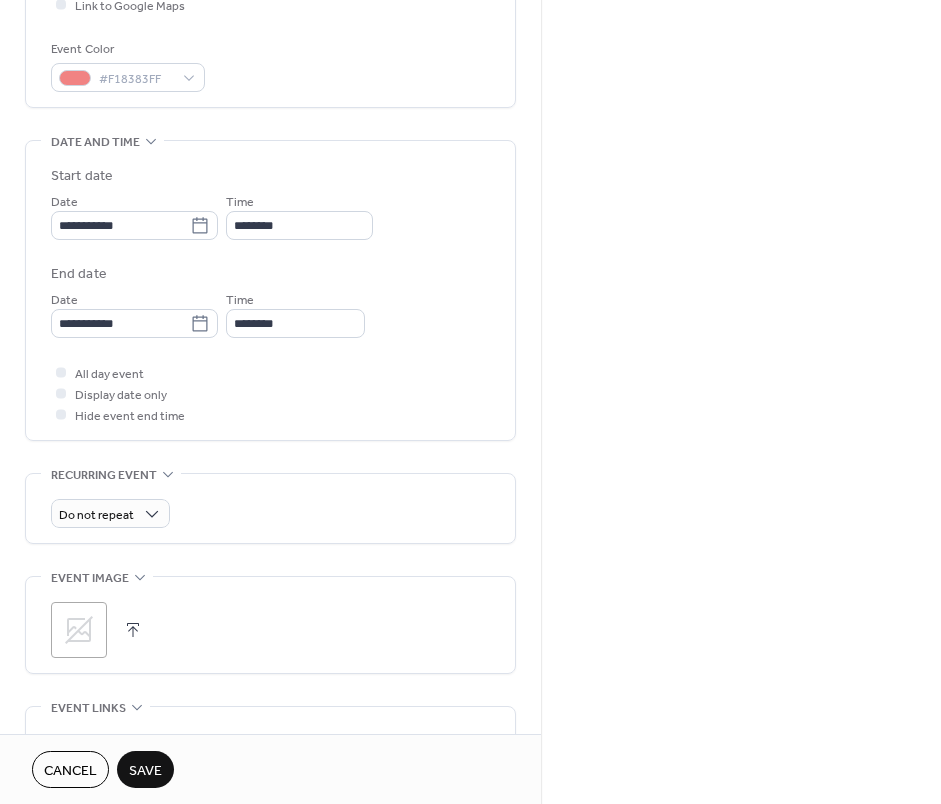 click at bounding box center [133, 630] 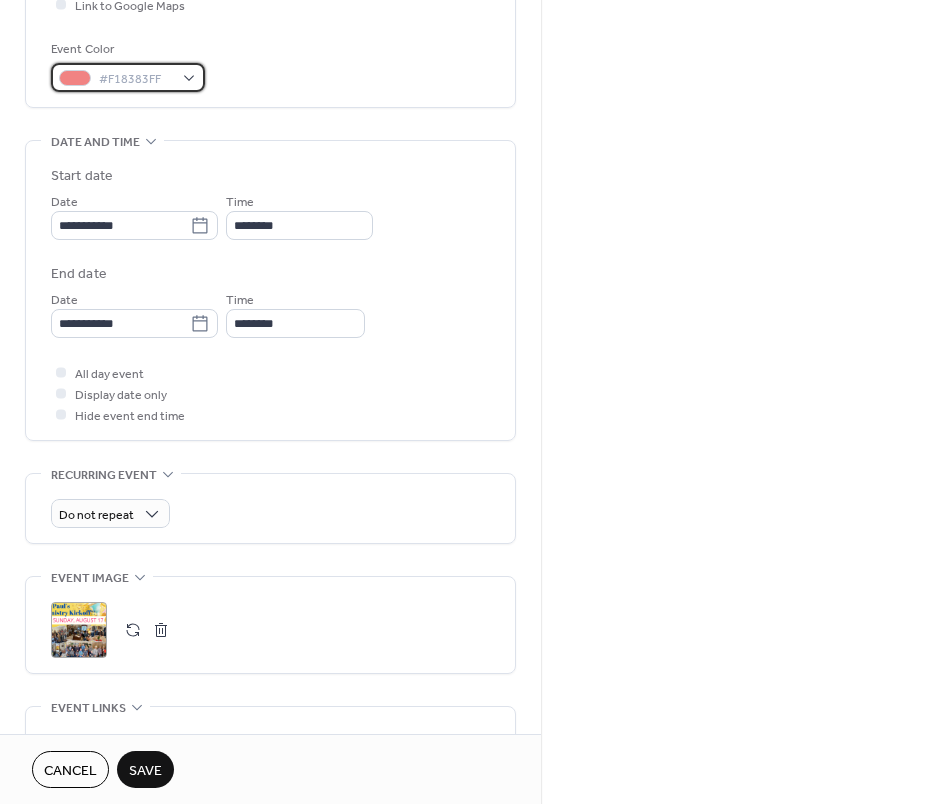 click on "#F18383FF" at bounding box center [136, 79] 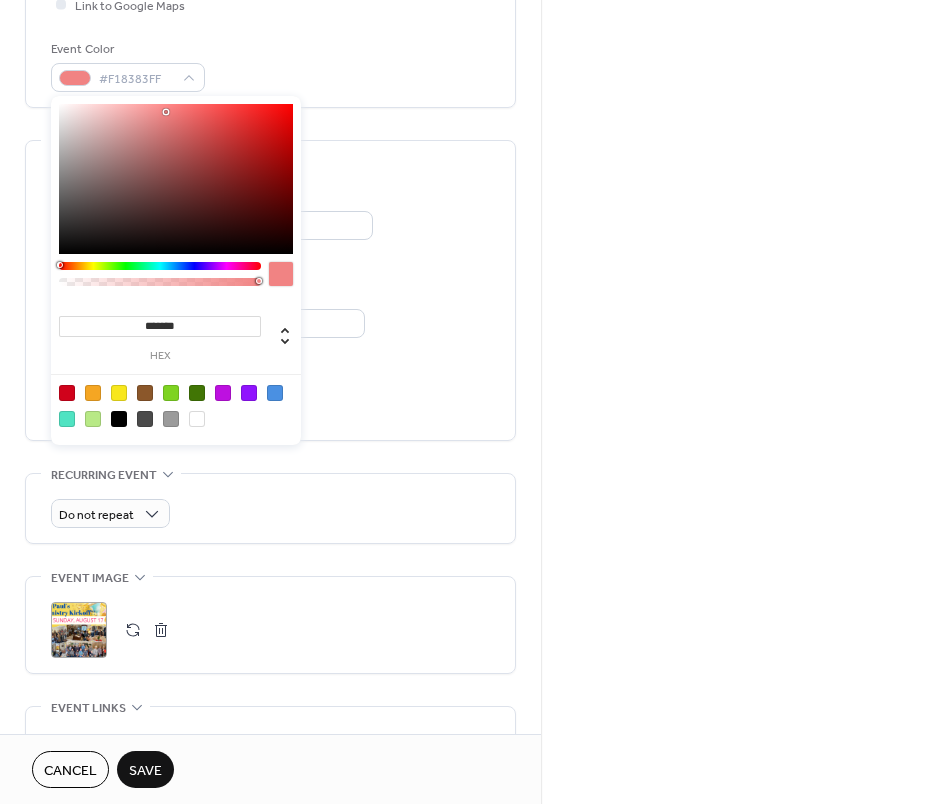drag, startPoint x: 194, startPoint y: 321, endPoint x: 98, endPoint y: 327, distance: 96.18732 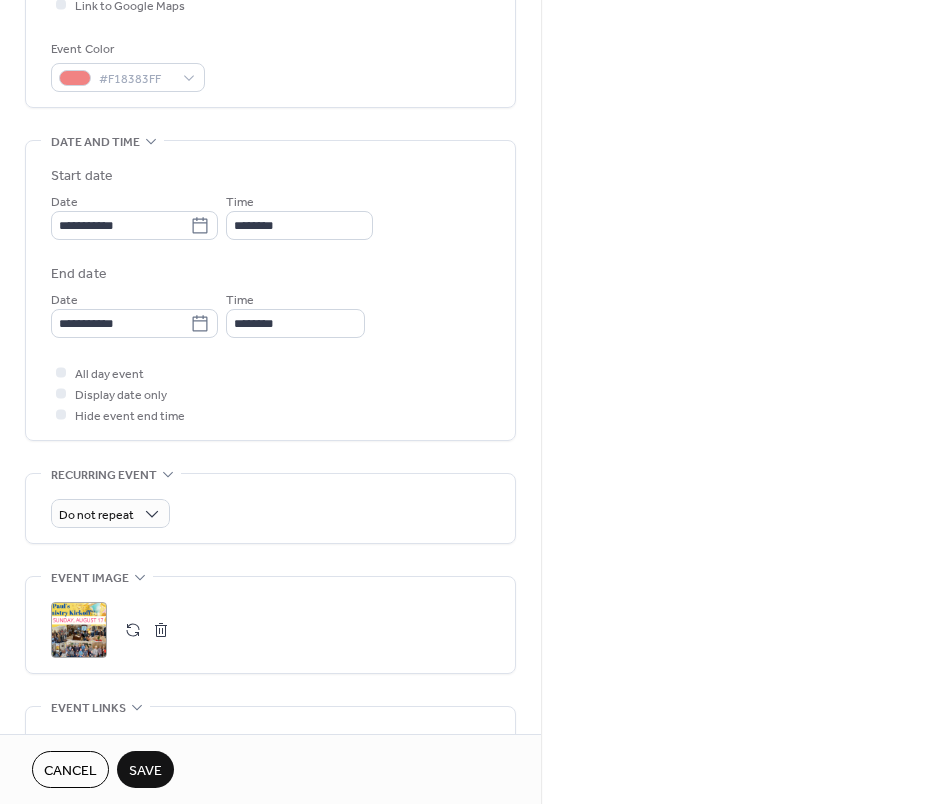 click on "All day event Display date only Hide event end time" at bounding box center (270, 393) 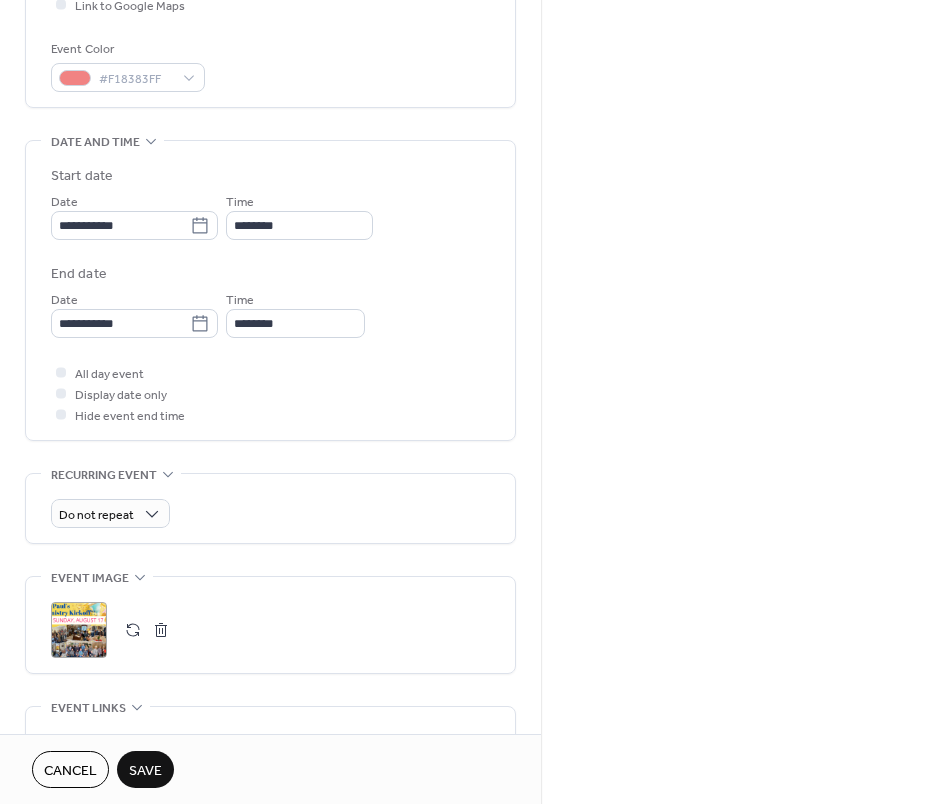 click on "Save" at bounding box center (145, 771) 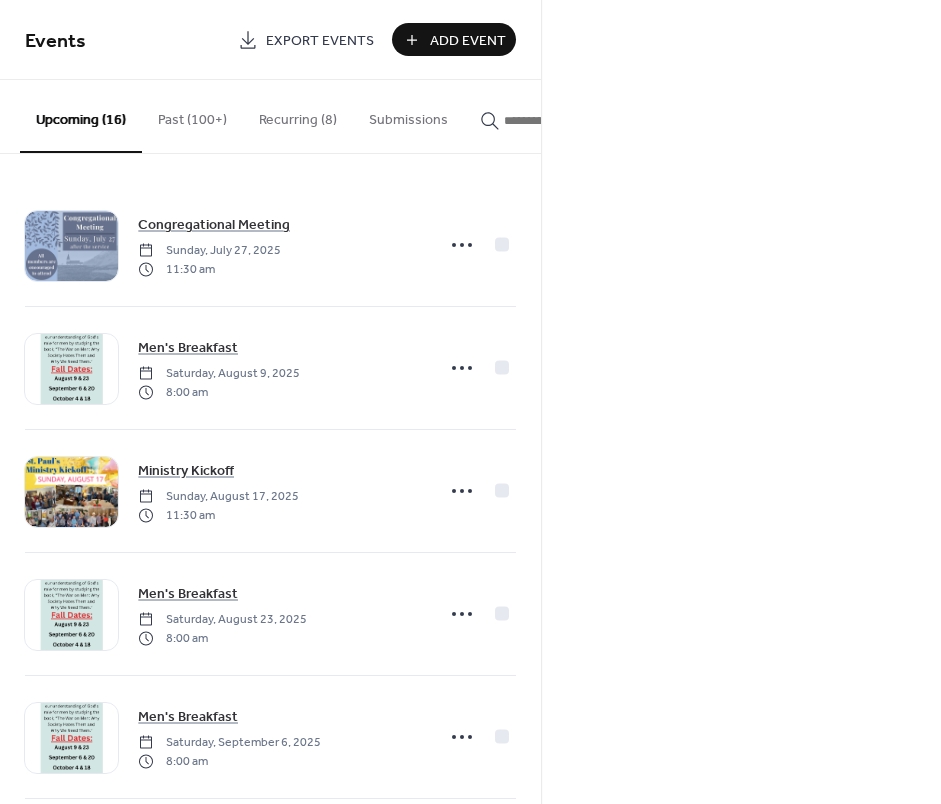 click on "Add Event" at bounding box center [468, 41] 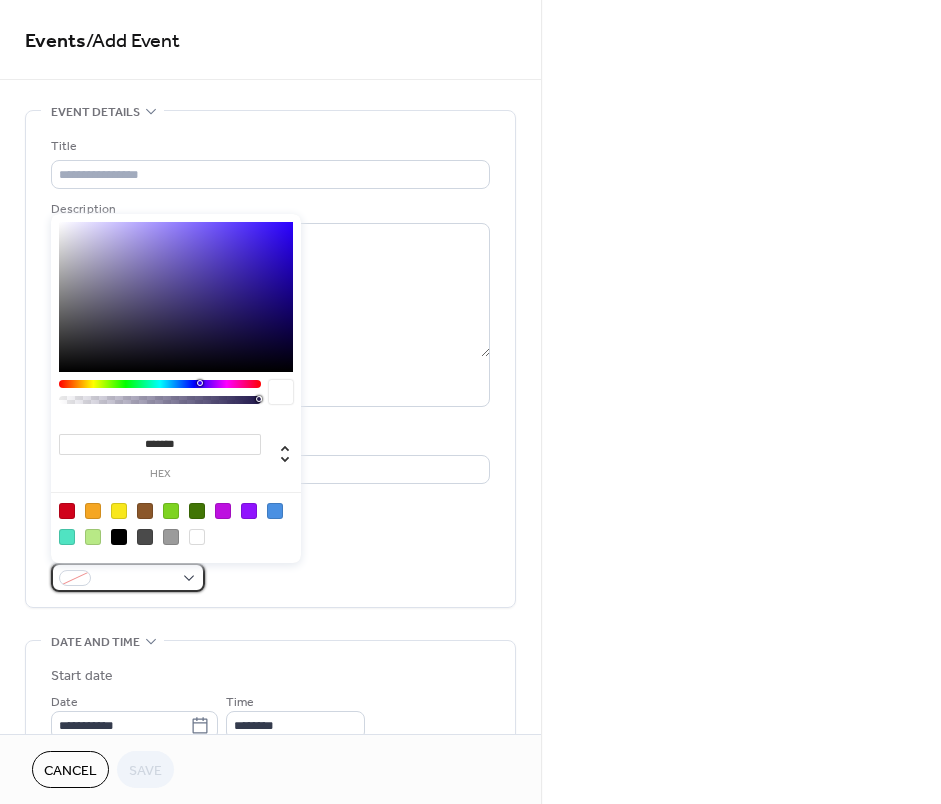 click at bounding box center [136, 579] 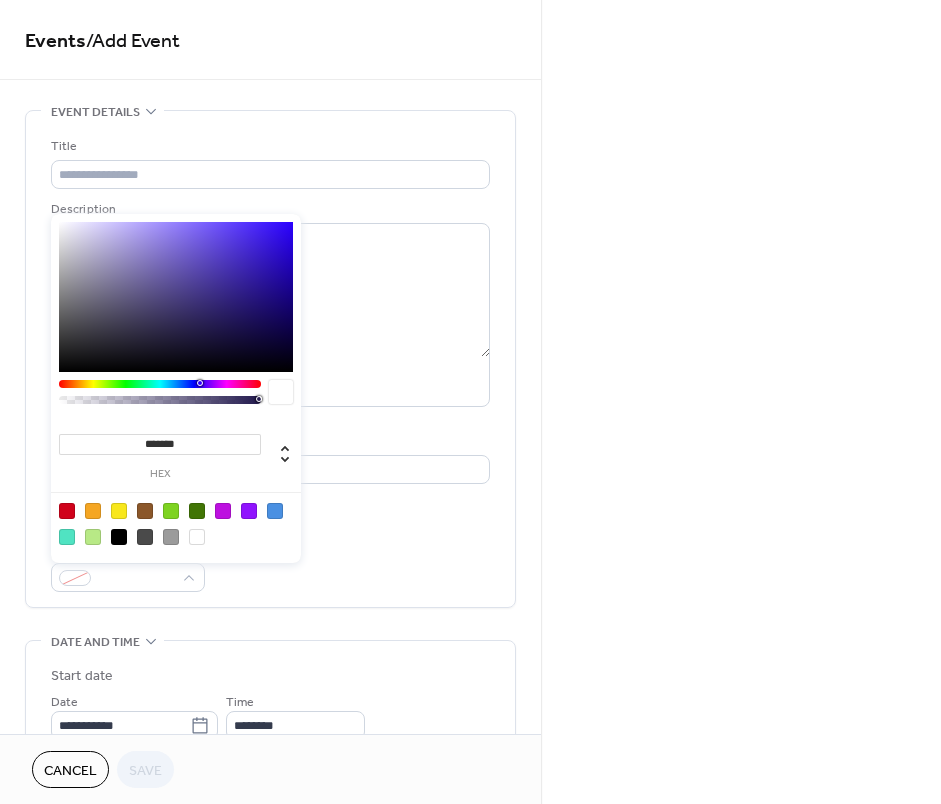 drag, startPoint x: 193, startPoint y: 441, endPoint x: 92, endPoint y: 437, distance: 101.07918 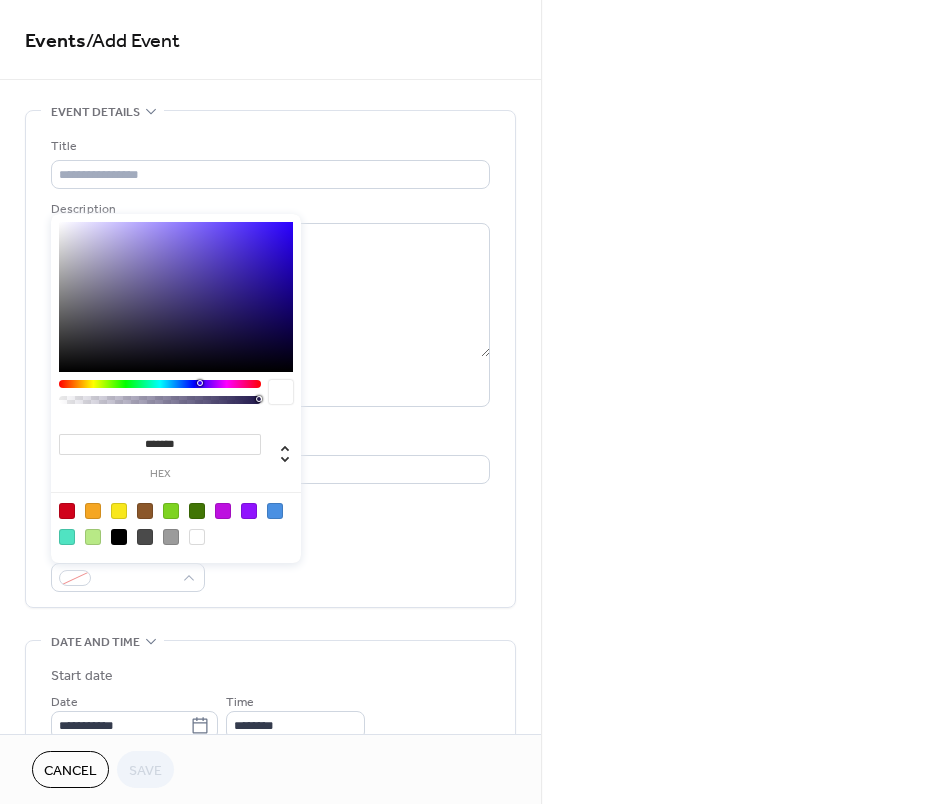 paste 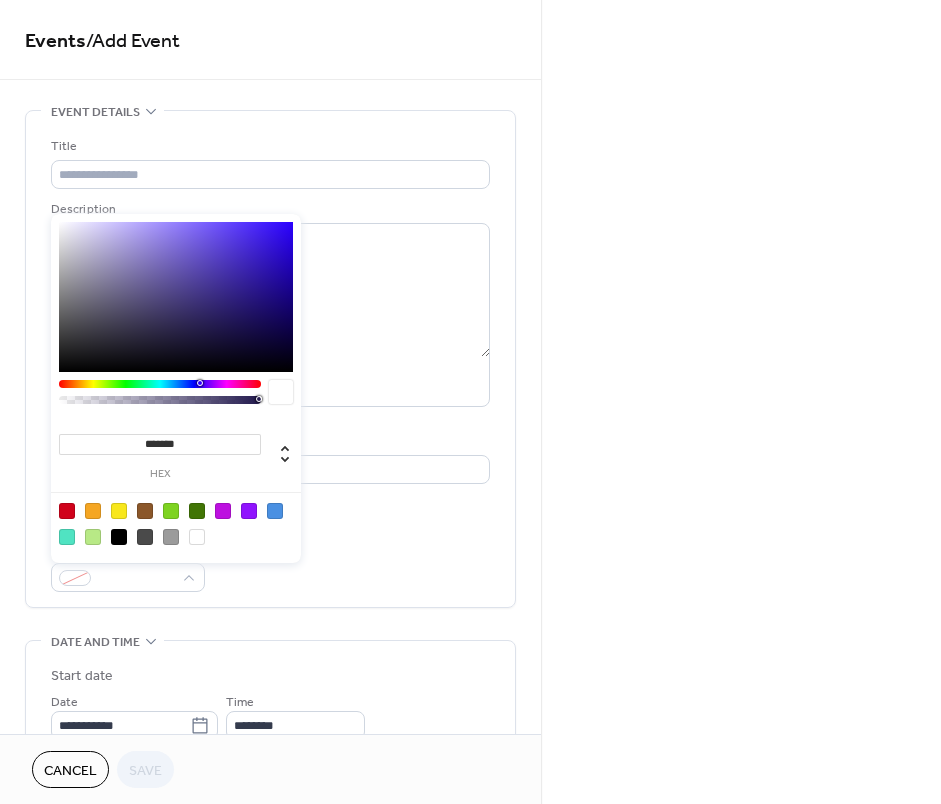 type on "*******" 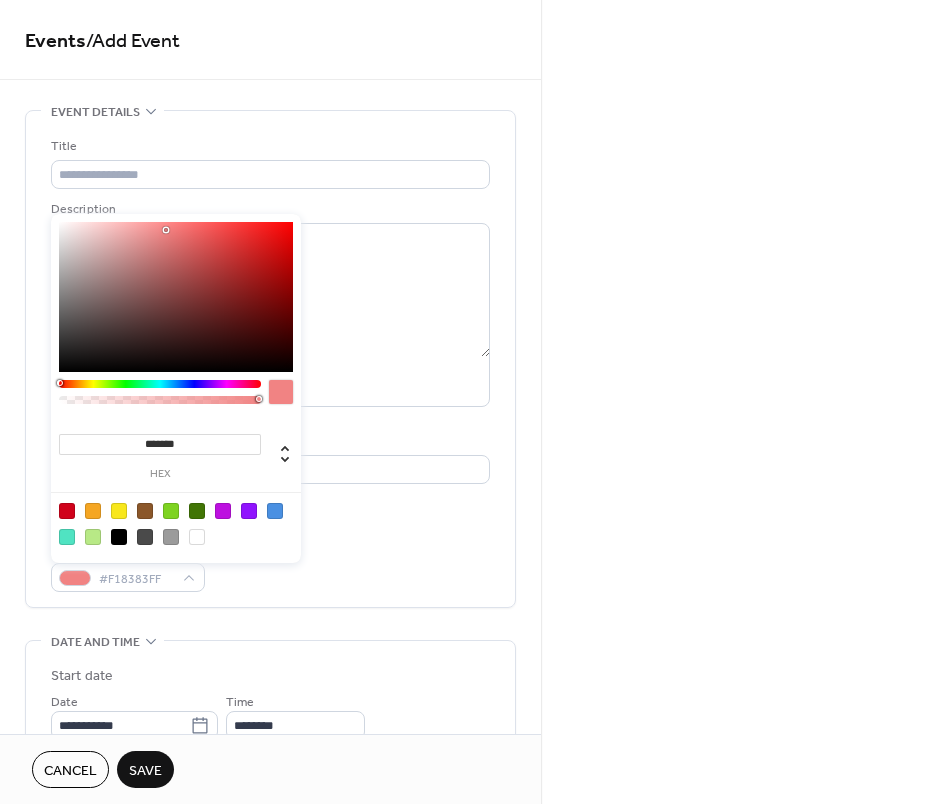 click on "Save" at bounding box center (145, 771) 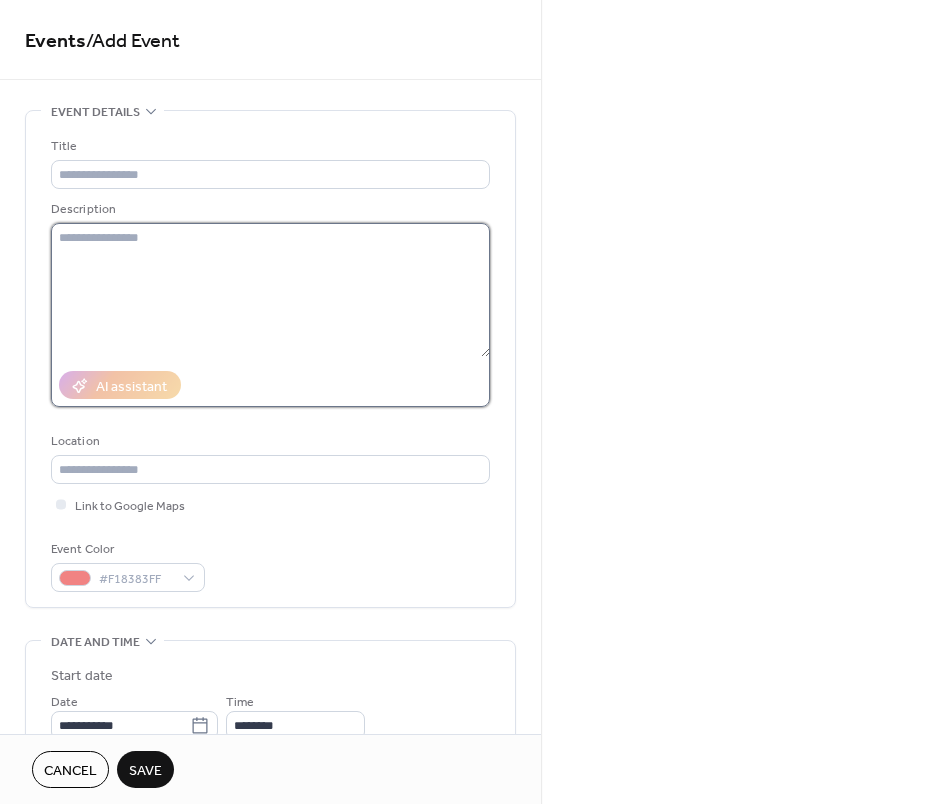 click at bounding box center (270, 290) 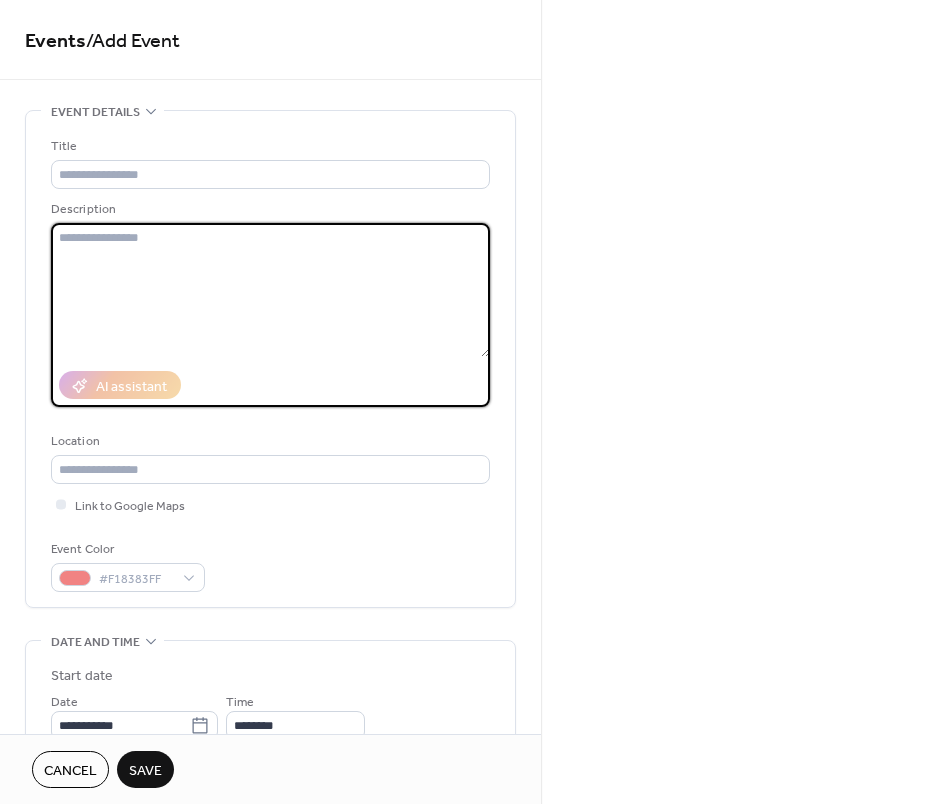 paste on "**********" 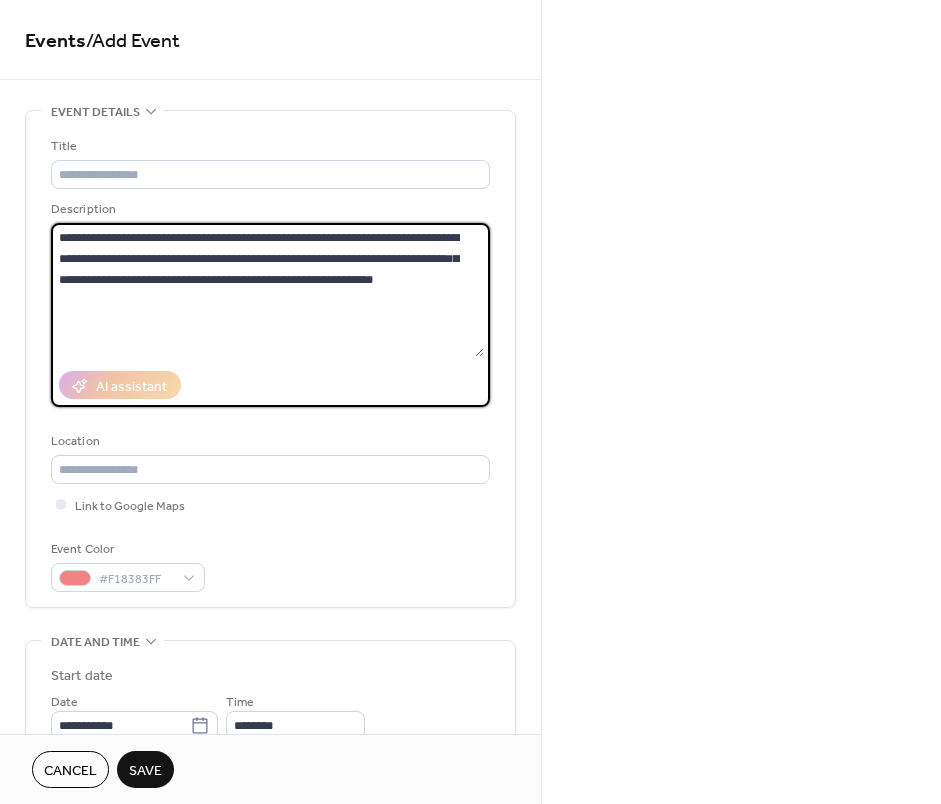 drag, startPoint x: 153, startPoint y: 233, endPoint x: 48, endPoint y: 235, distance: 105.01904 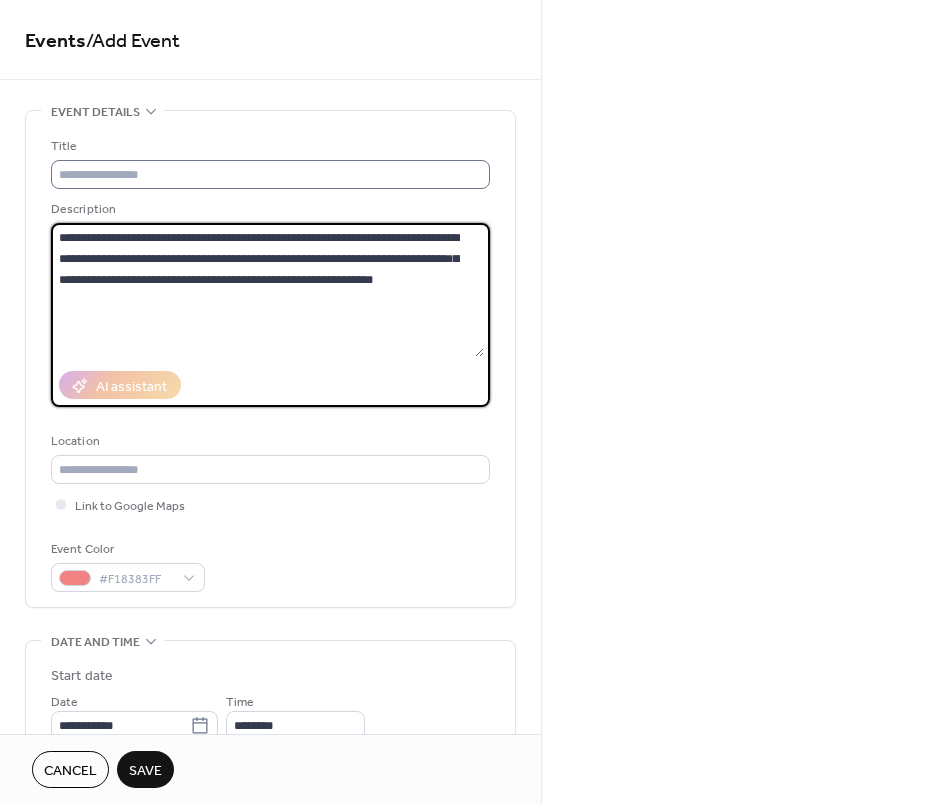 type on "**********" 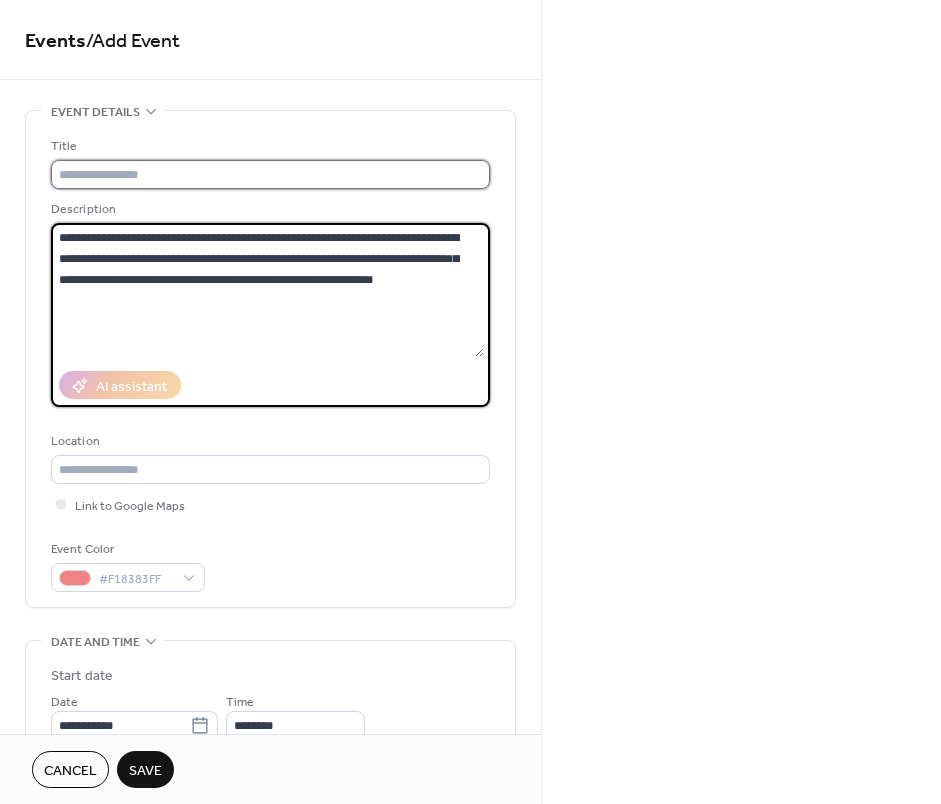 click at bounding box center [270, 174] 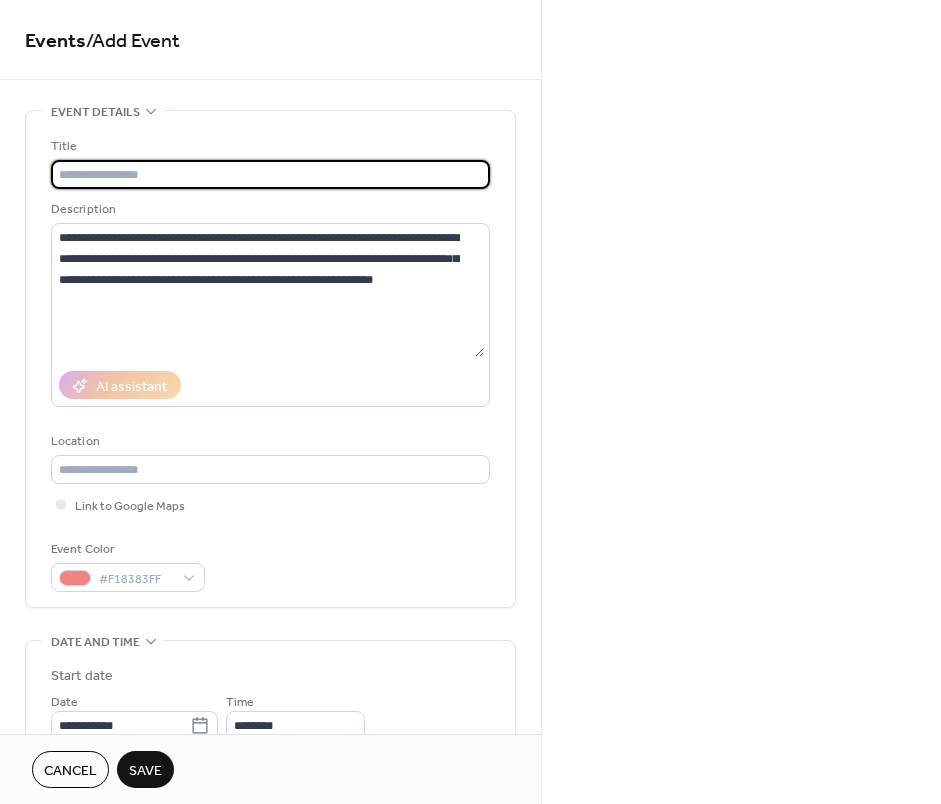 paste on "**********" 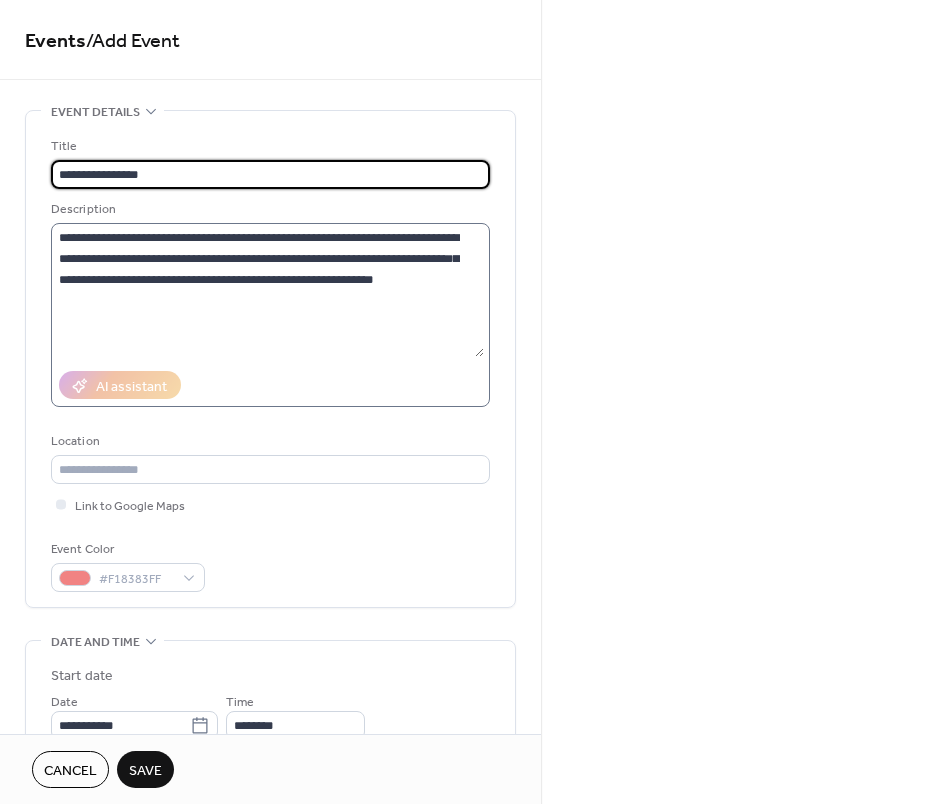 type on "**********" 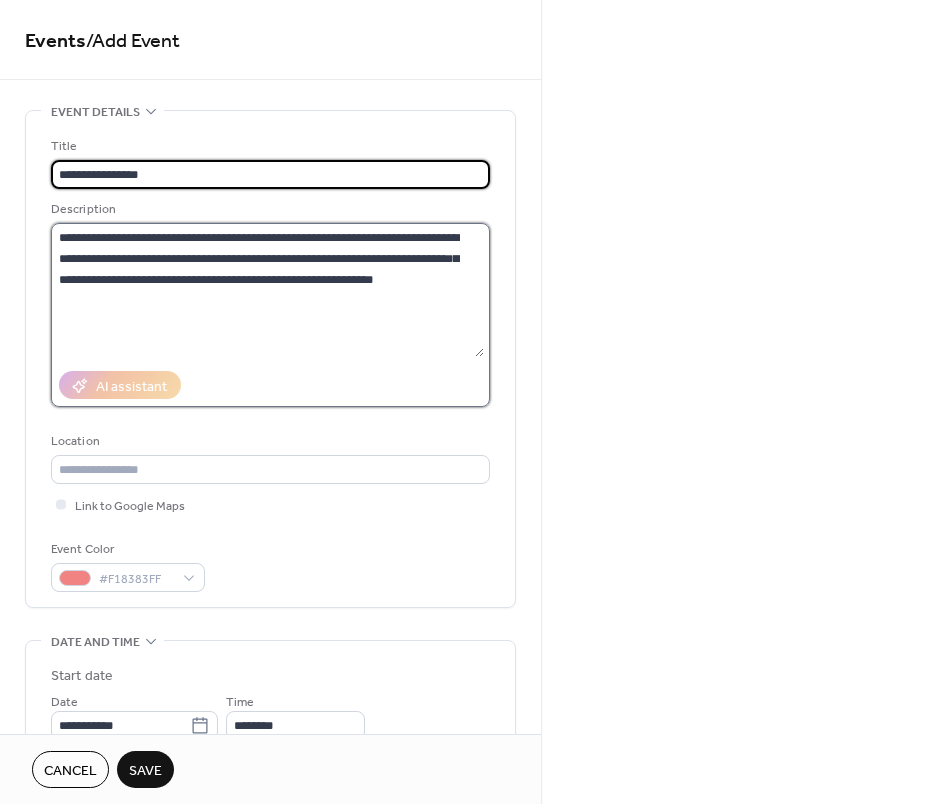 click on "**********" at bounding box center (267, 290) 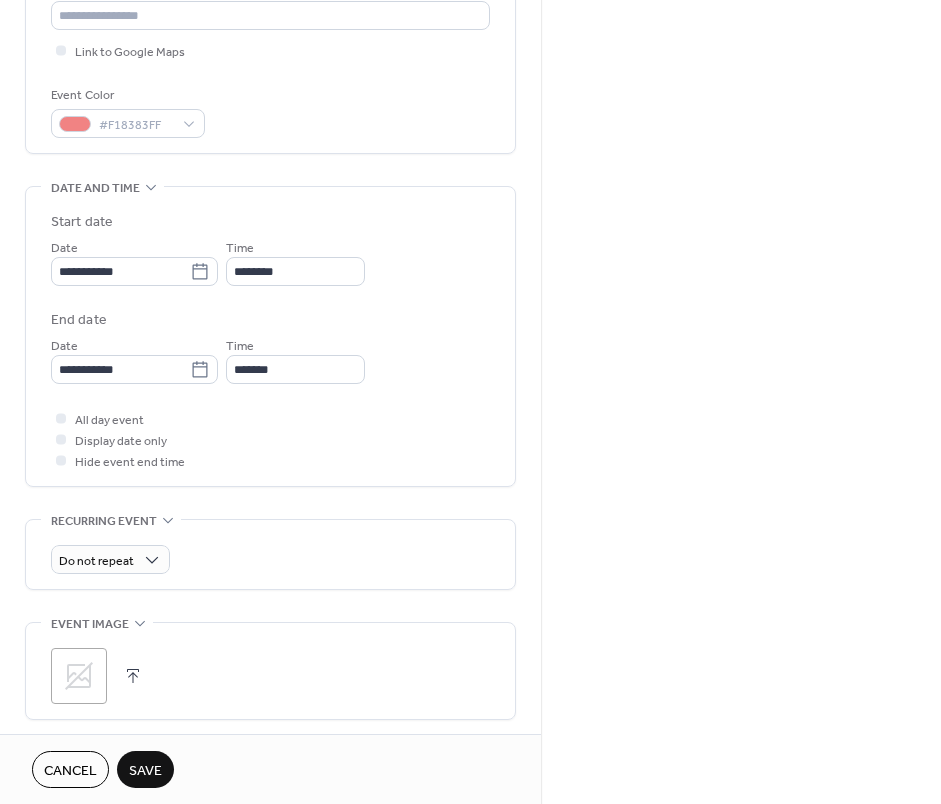 scroll, scrollTop: 500, scrollLeft: 0, axis: vertical 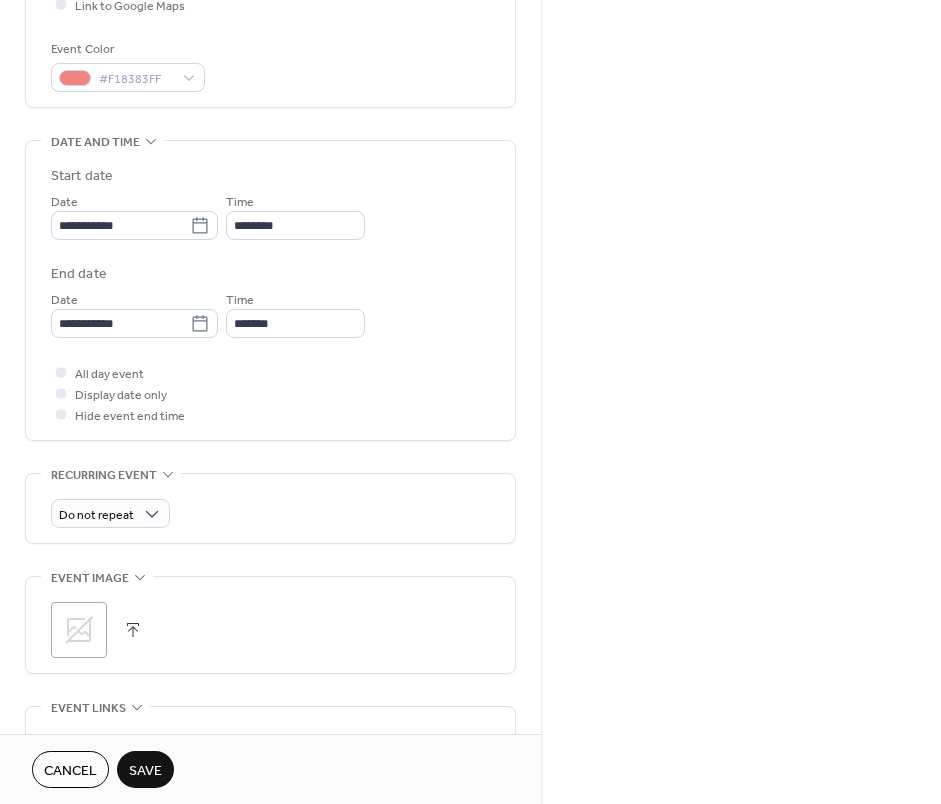click 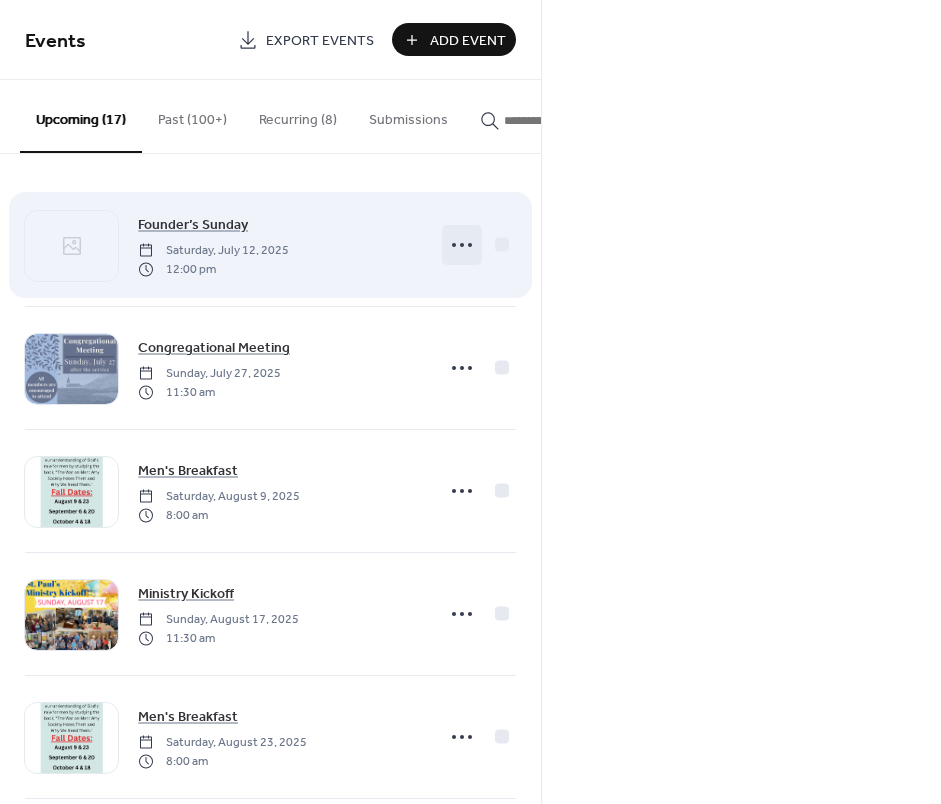 click 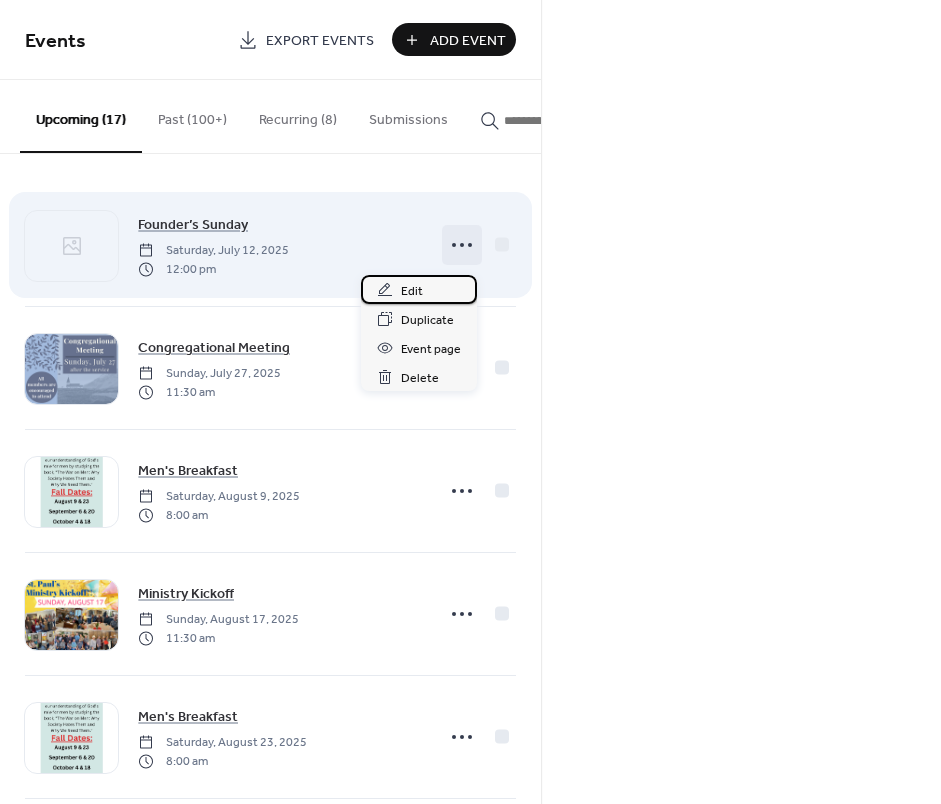 click on "Edit" at bounding box center [412, 291] 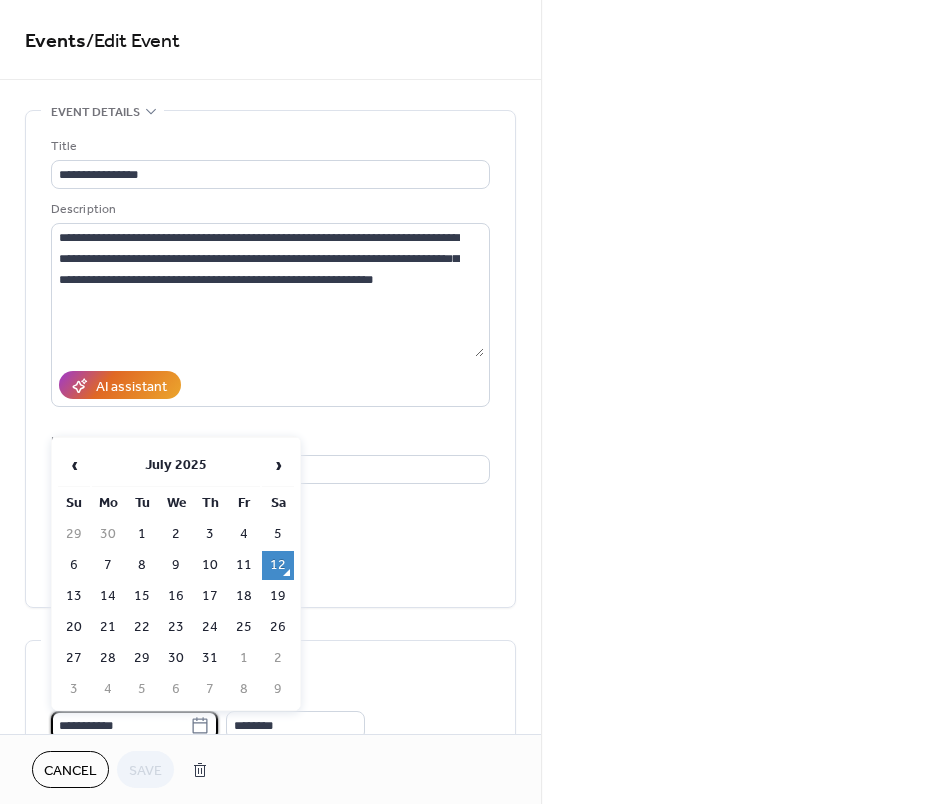 click on "**********" at bounding box center [120, 725] 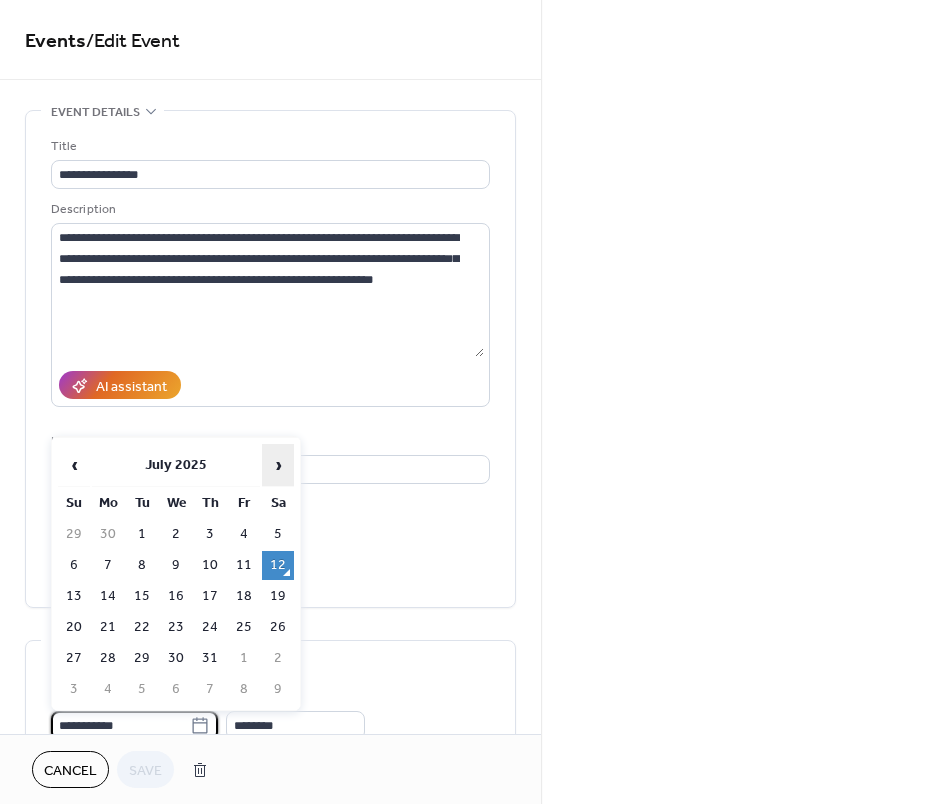 click on "›" at bounding box center [278, 465] 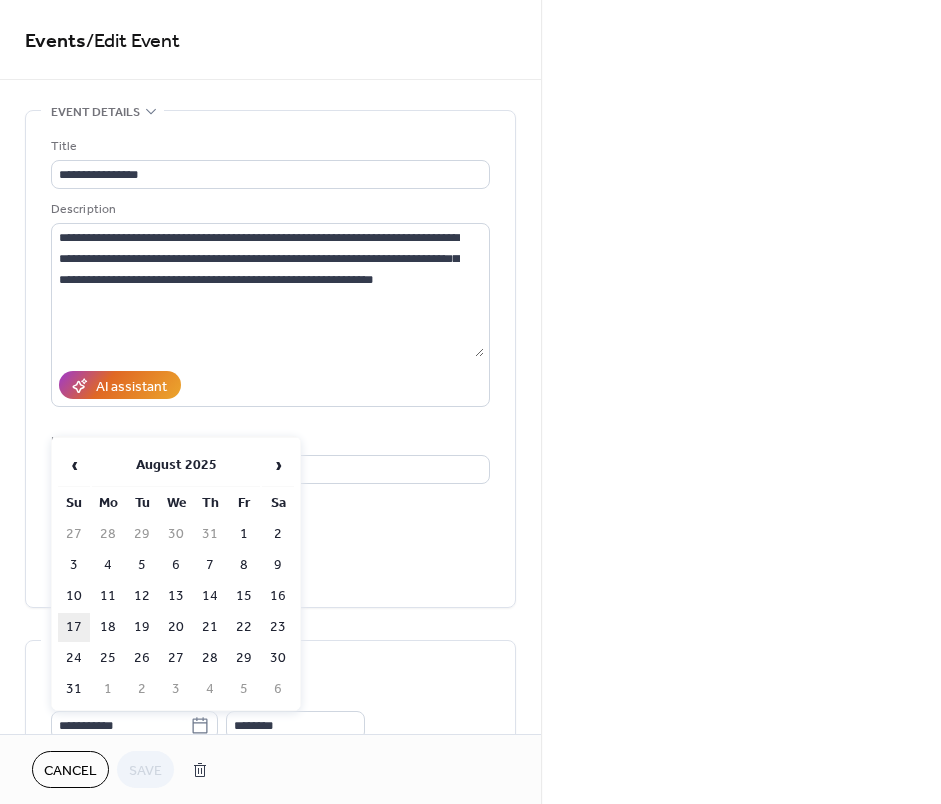 click on "17" at bounding box center [74, 627] 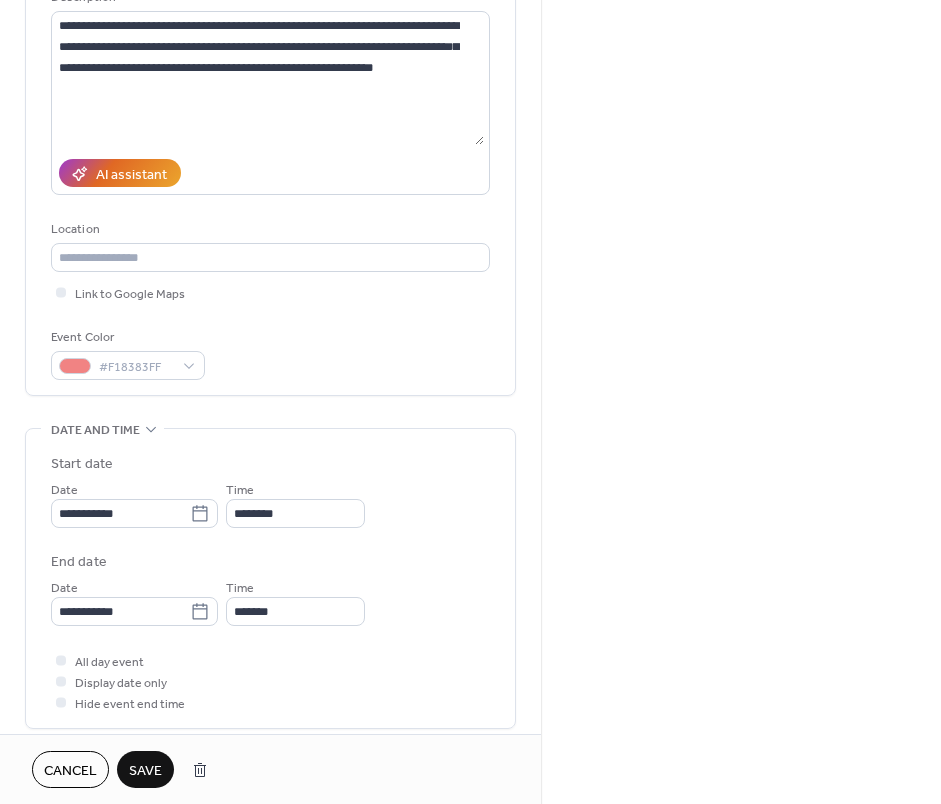 scroll, scrollTop: 300, scrollLeft: 0, axis: vertical 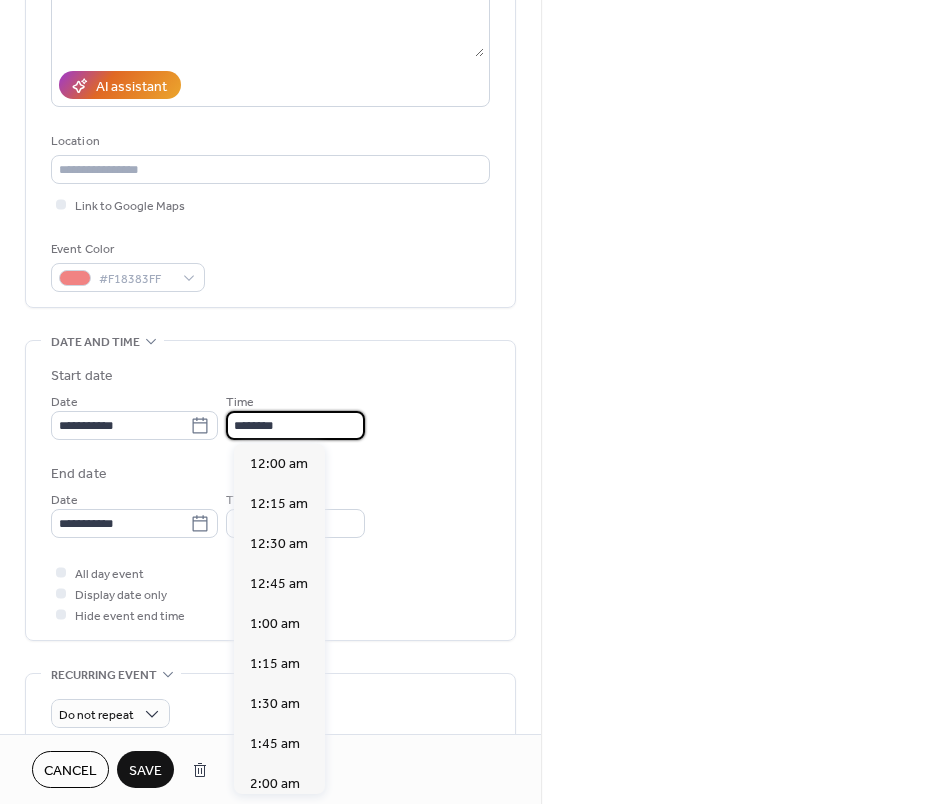 click on "********" at bounding box center [295, 425] 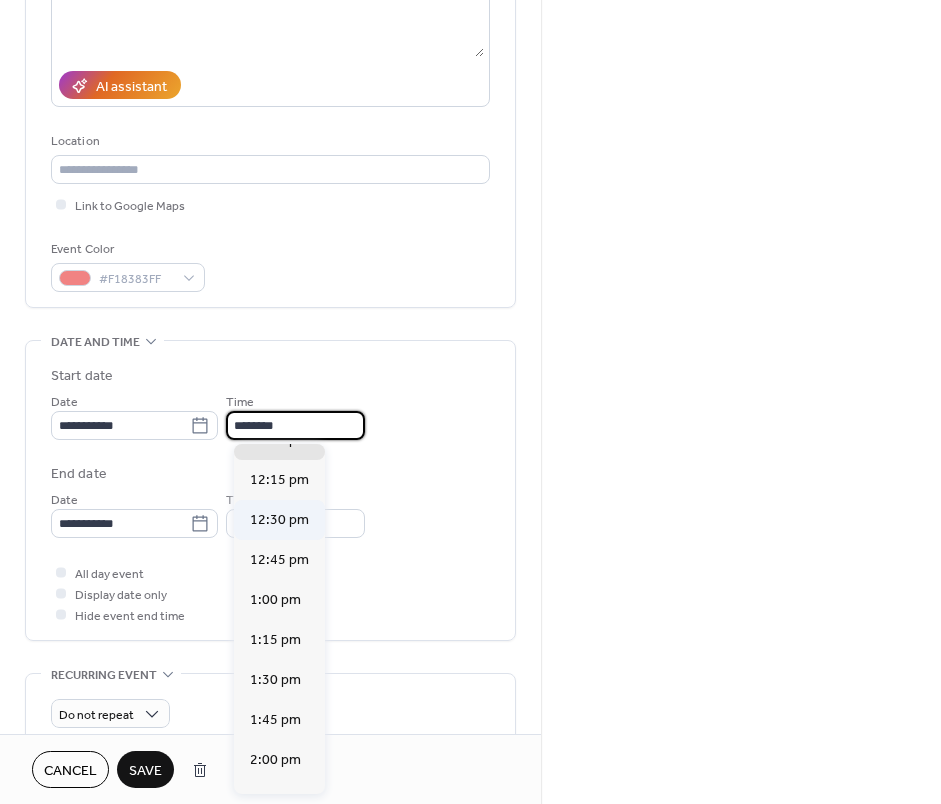 scroll, scrollTop: 1868, scrollLeft: 0, axis: vertical 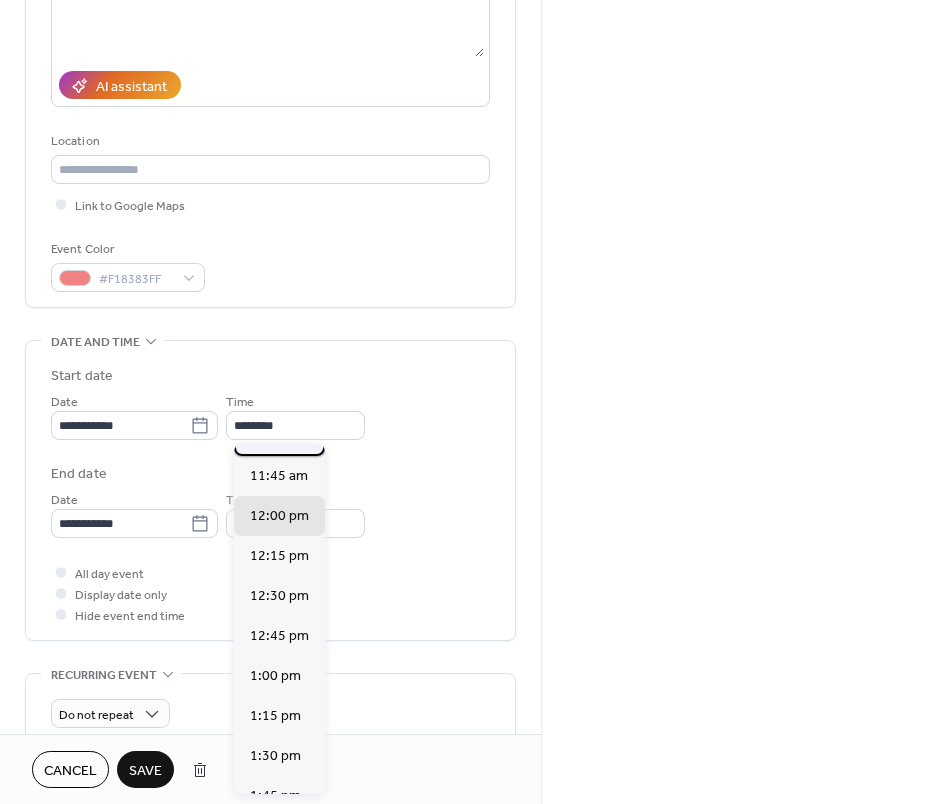 click on "11:30 am" at bounding box center (279, 436) 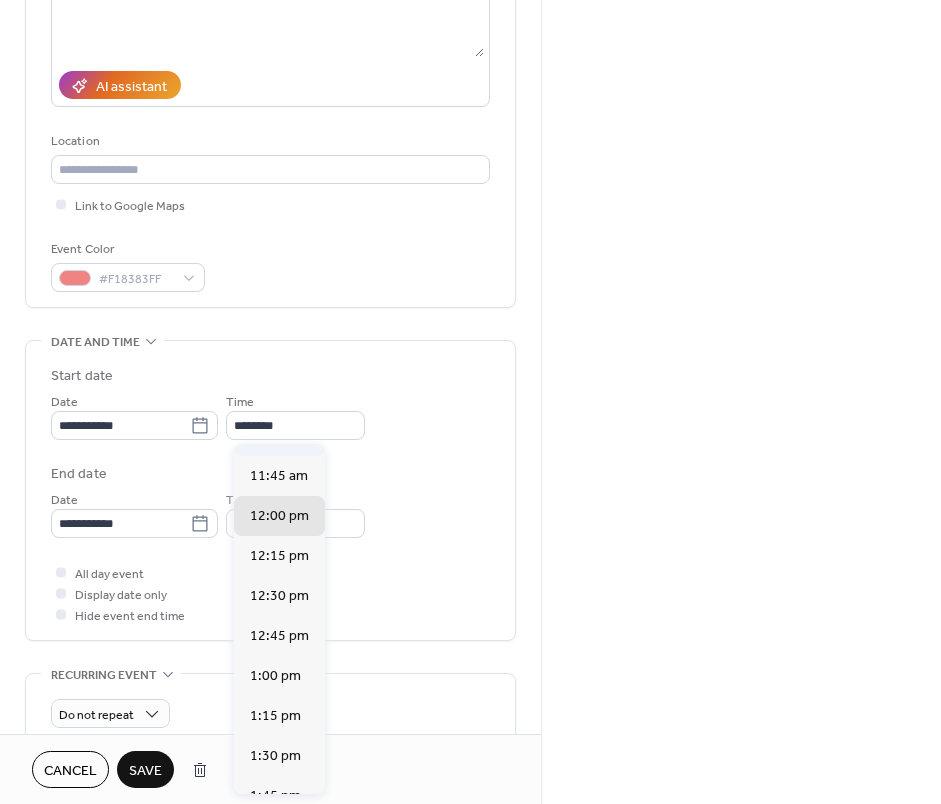type on "********" 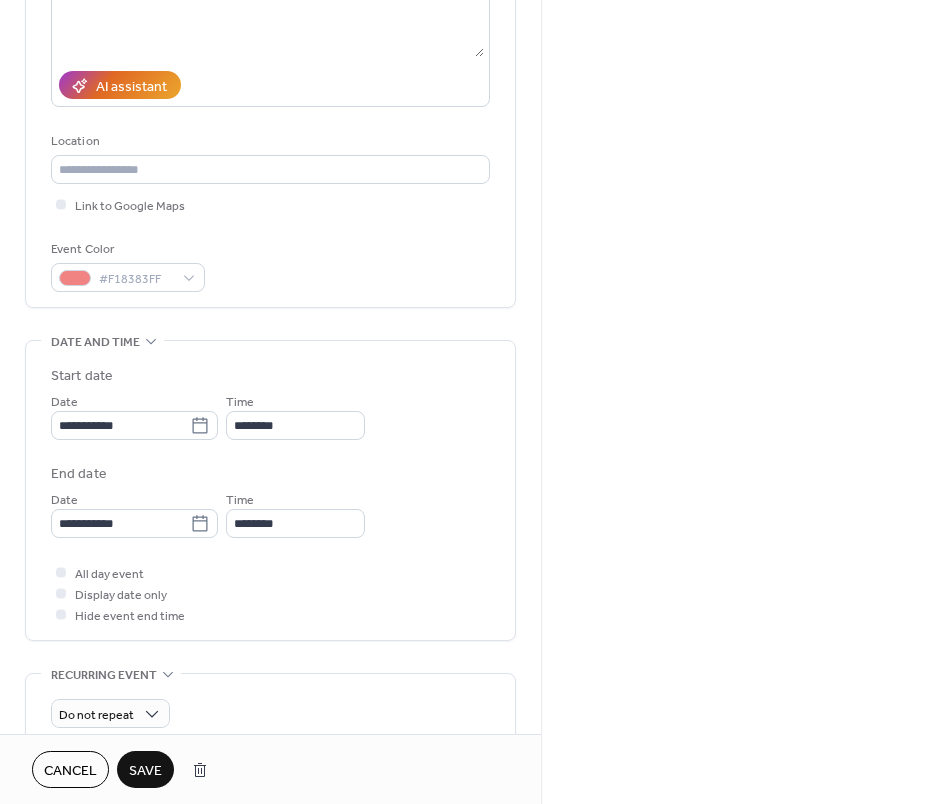 click on "Save" at bounding box center (145, 771) 